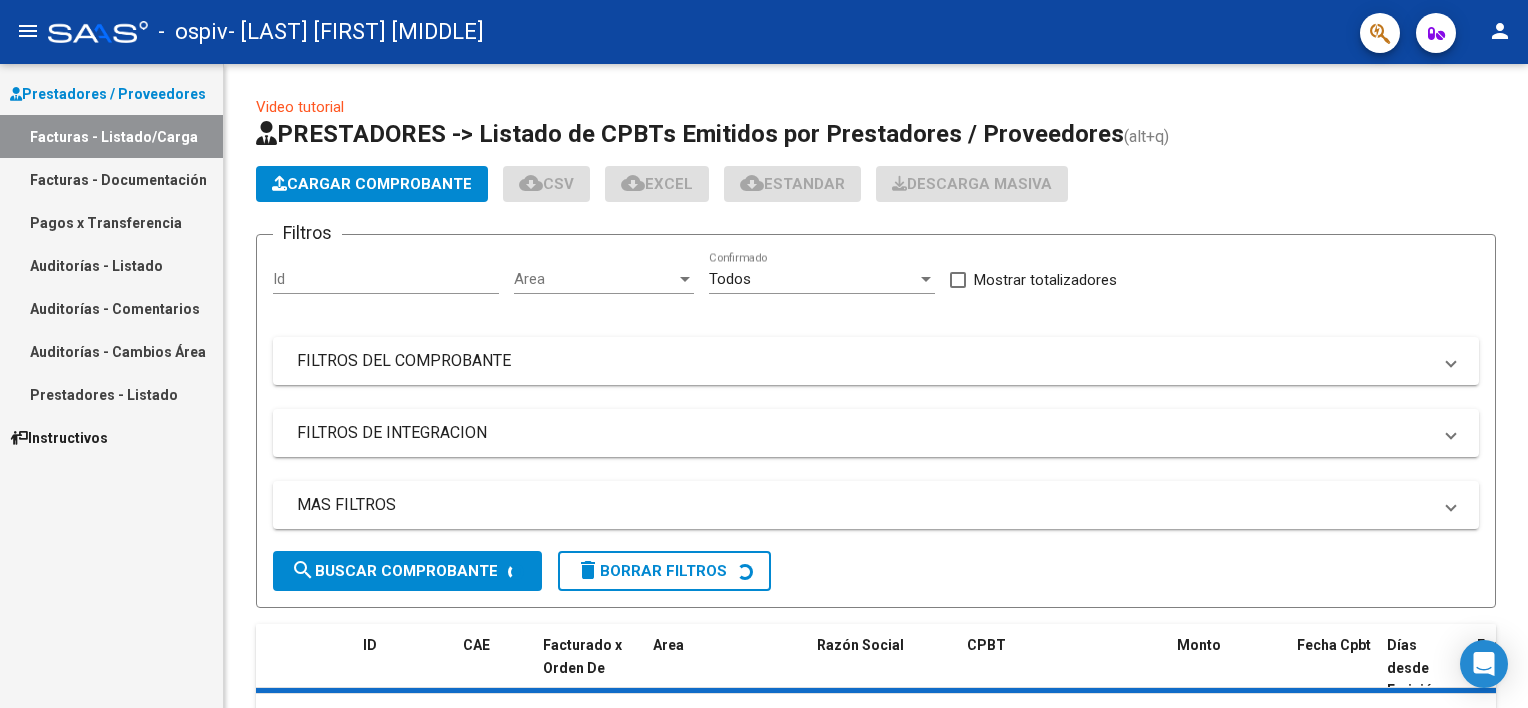 scroll, scrollTop: 0, scrollLeft: 0, axis: both 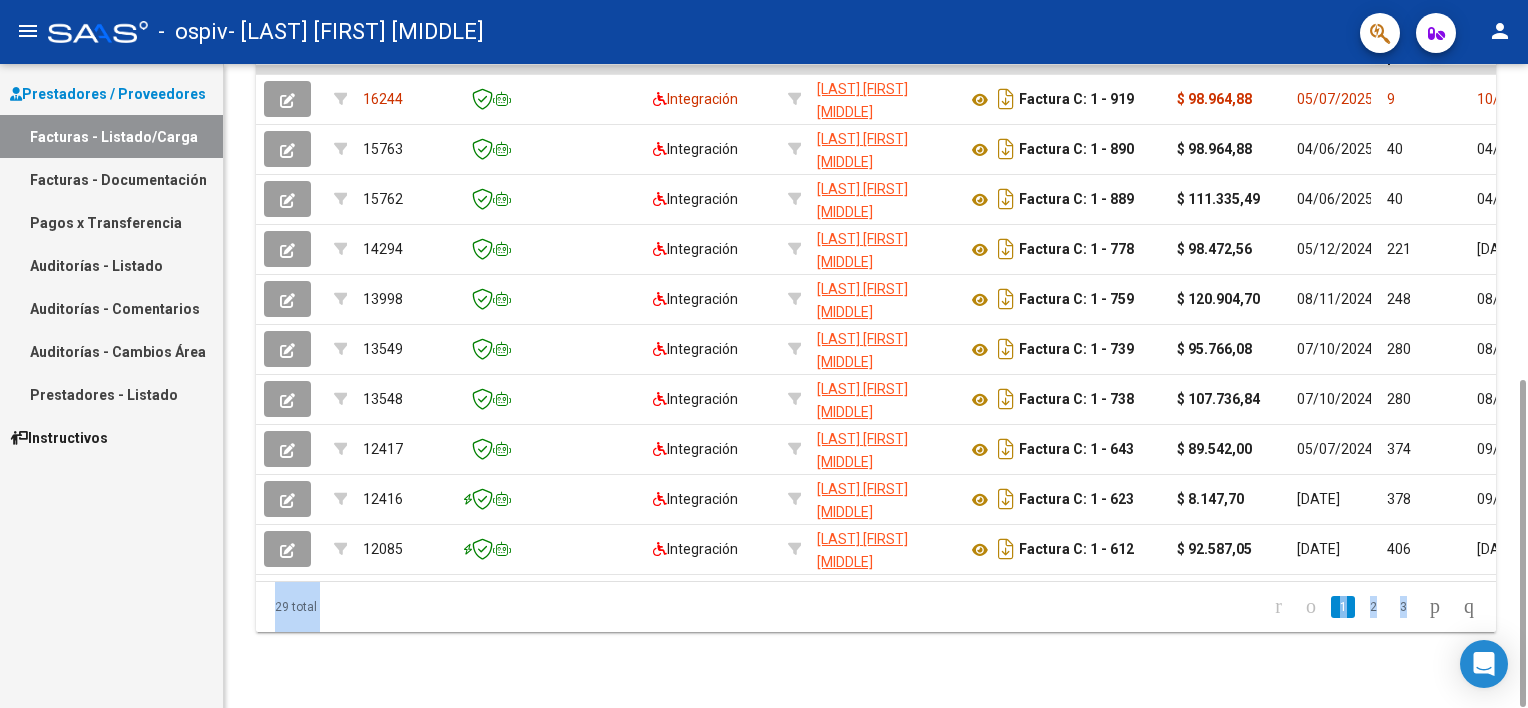 drag, startPoint x: 1527, startPoint y: 159, endPoint x: 1531, endPoint y: 221, distance: 62.1289 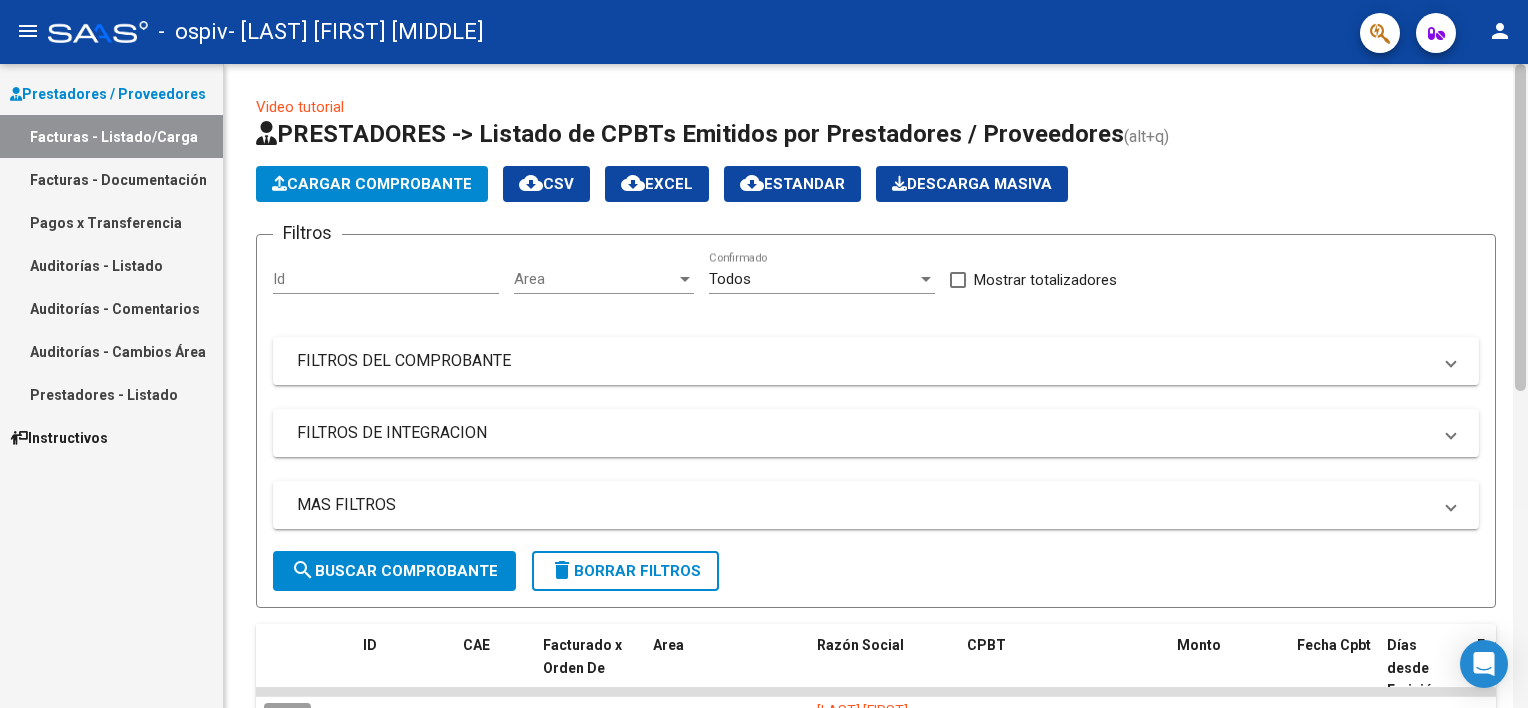 scroll, scrollTop: 622, scrollLeft: 0, axis: vertical 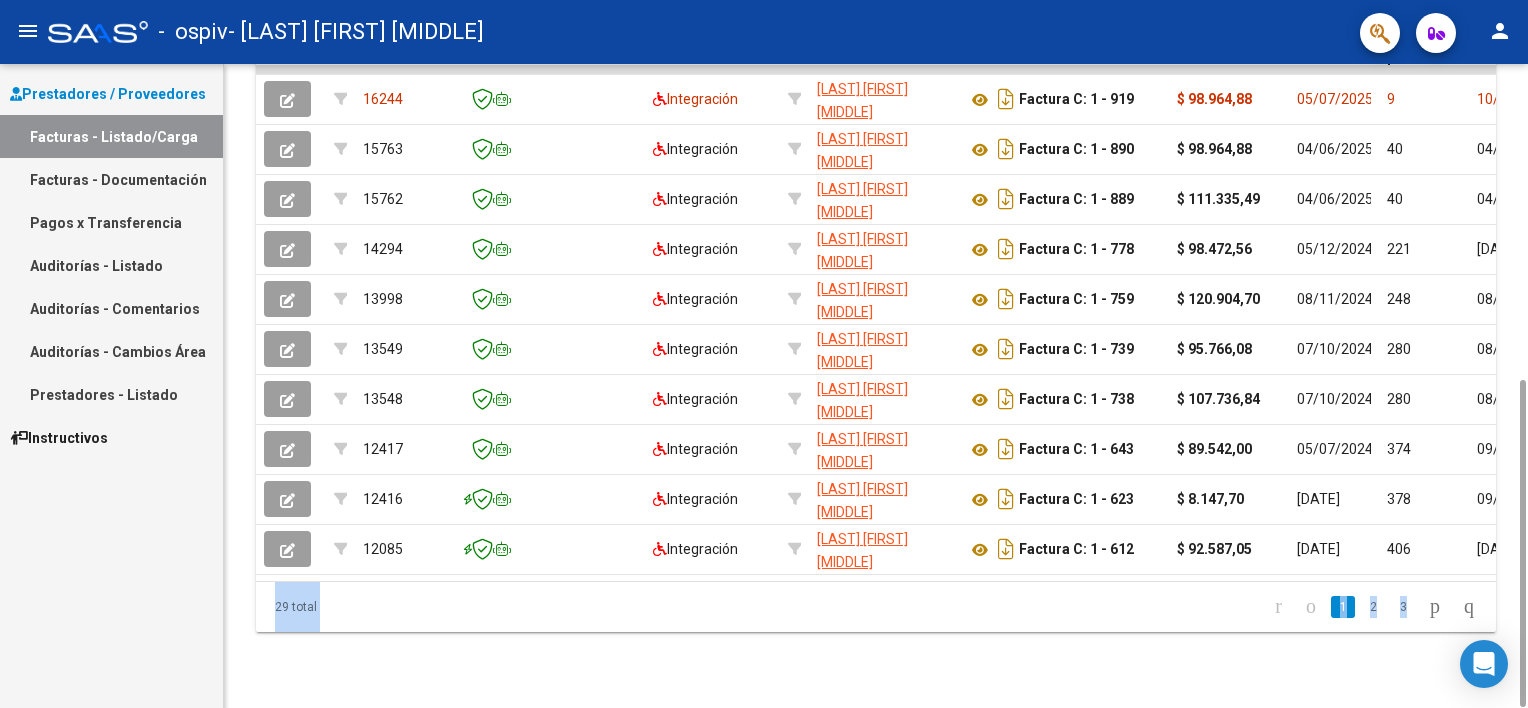 drag, startPoint x: 1527, startPoint y: 257, endPoint x: 1530, endPoint y: 275, distance: 18.248287 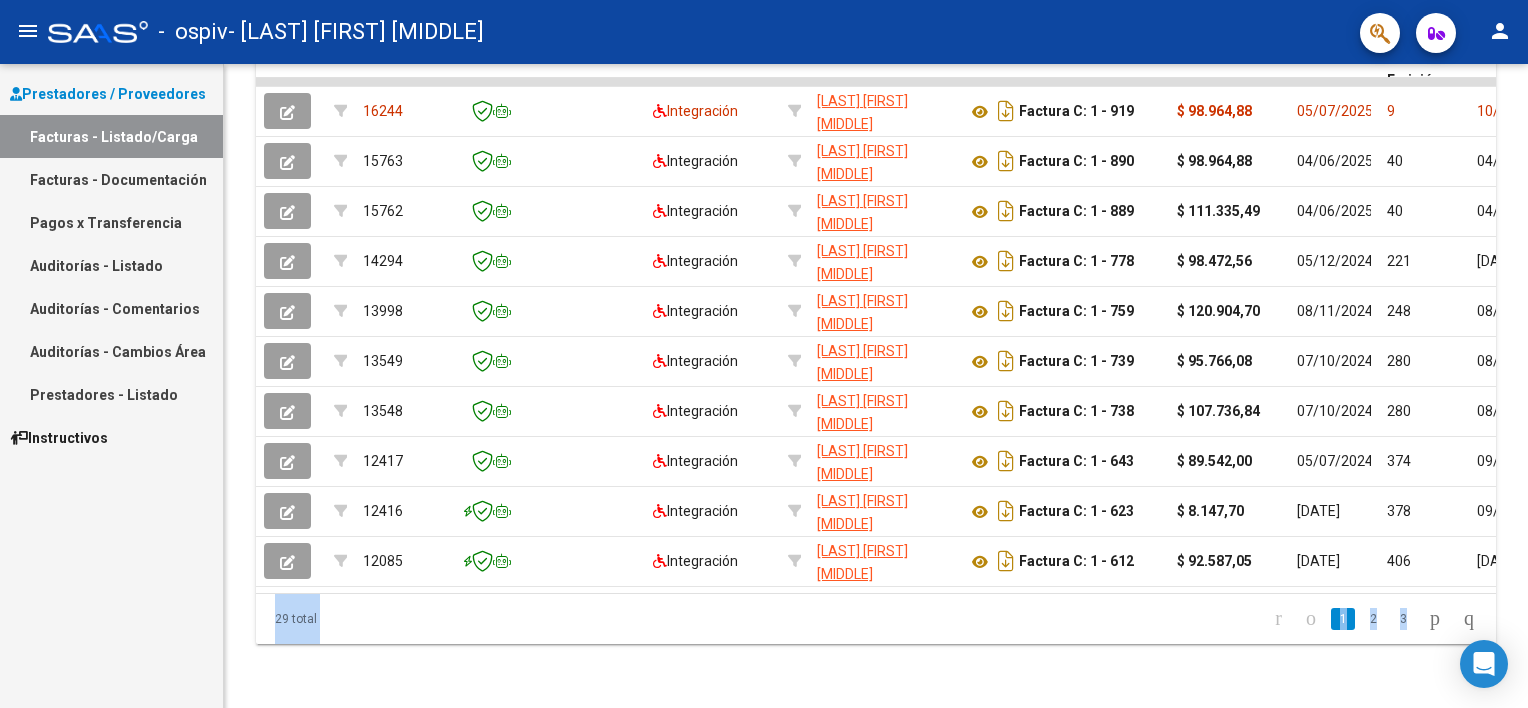 scroll, scrollTop: 0, scrollLeft: 0, axis: both 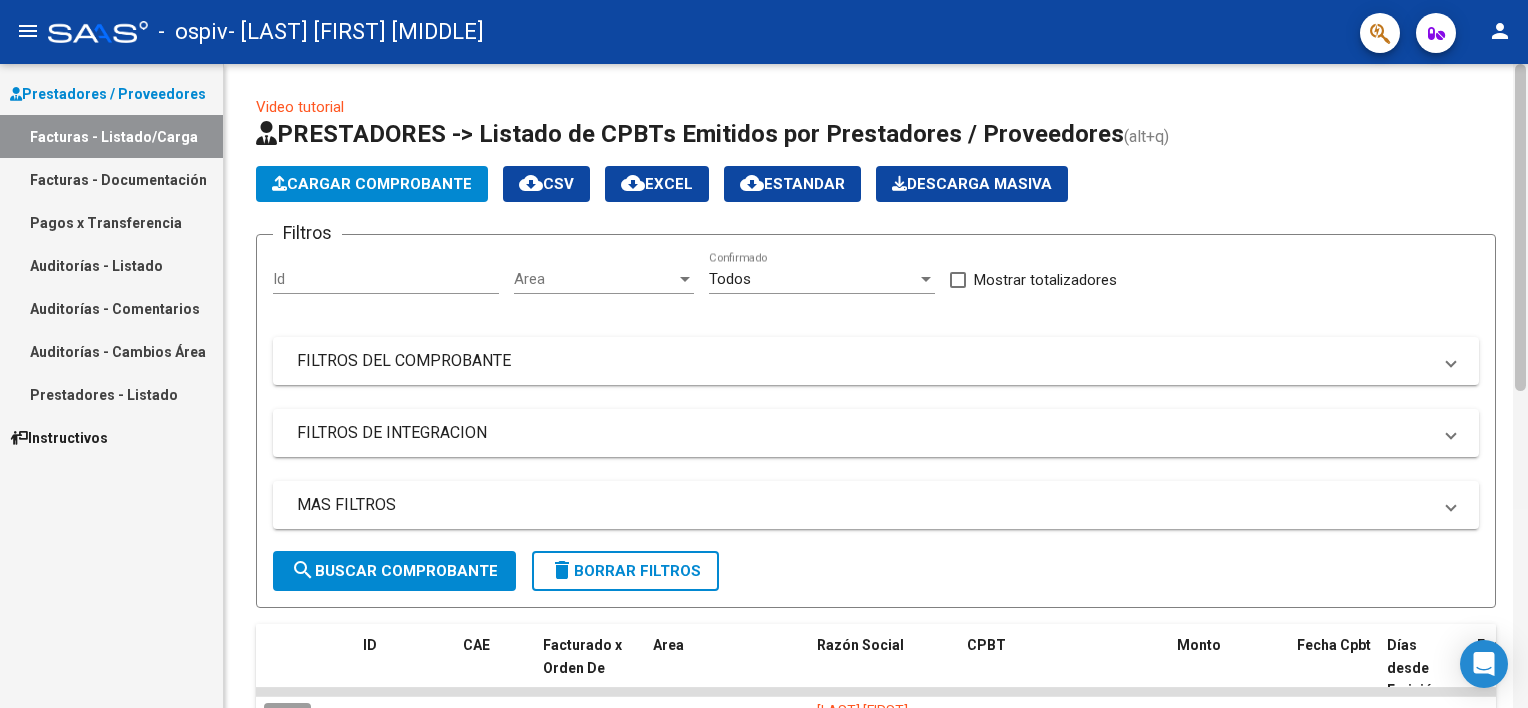 click 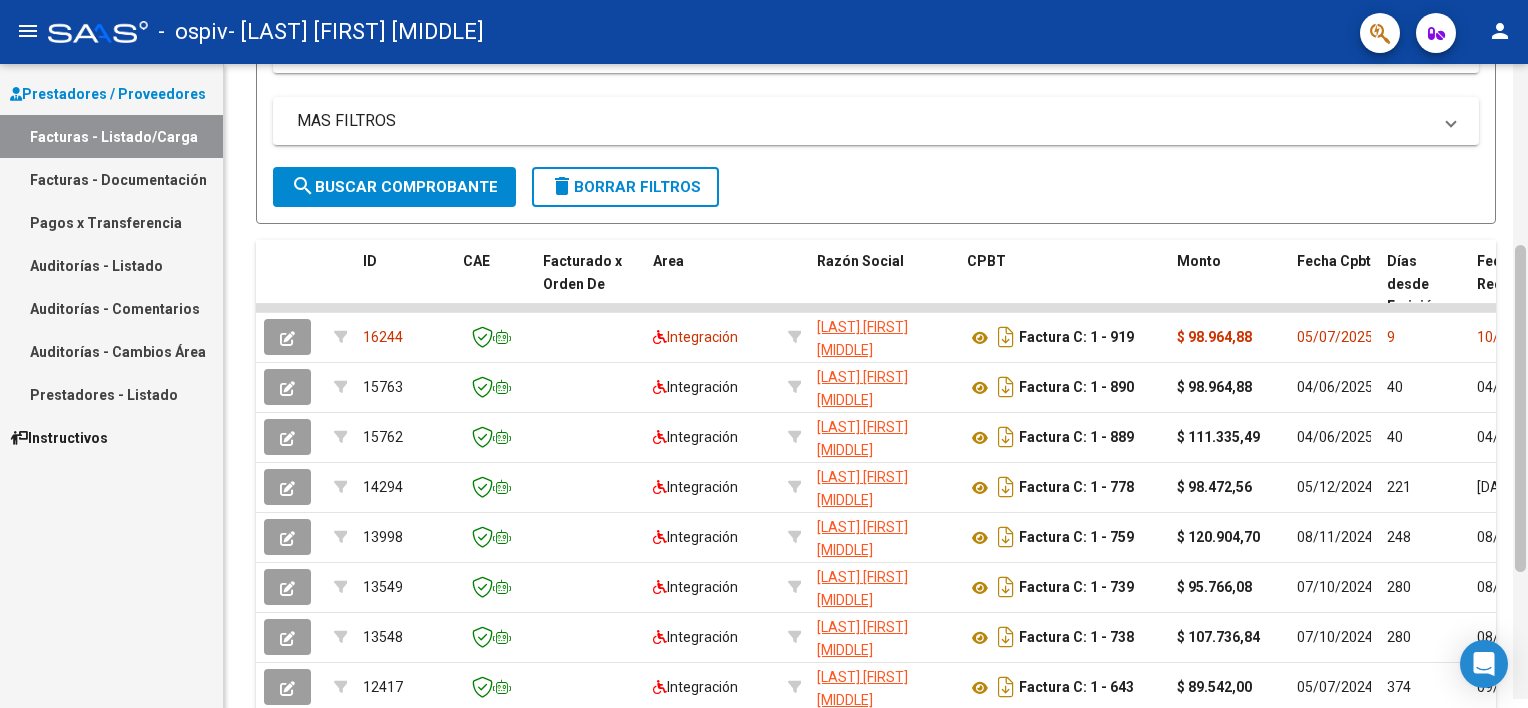 scroll, scrollTop: 418, scrollLeft: 0, axis: vertical 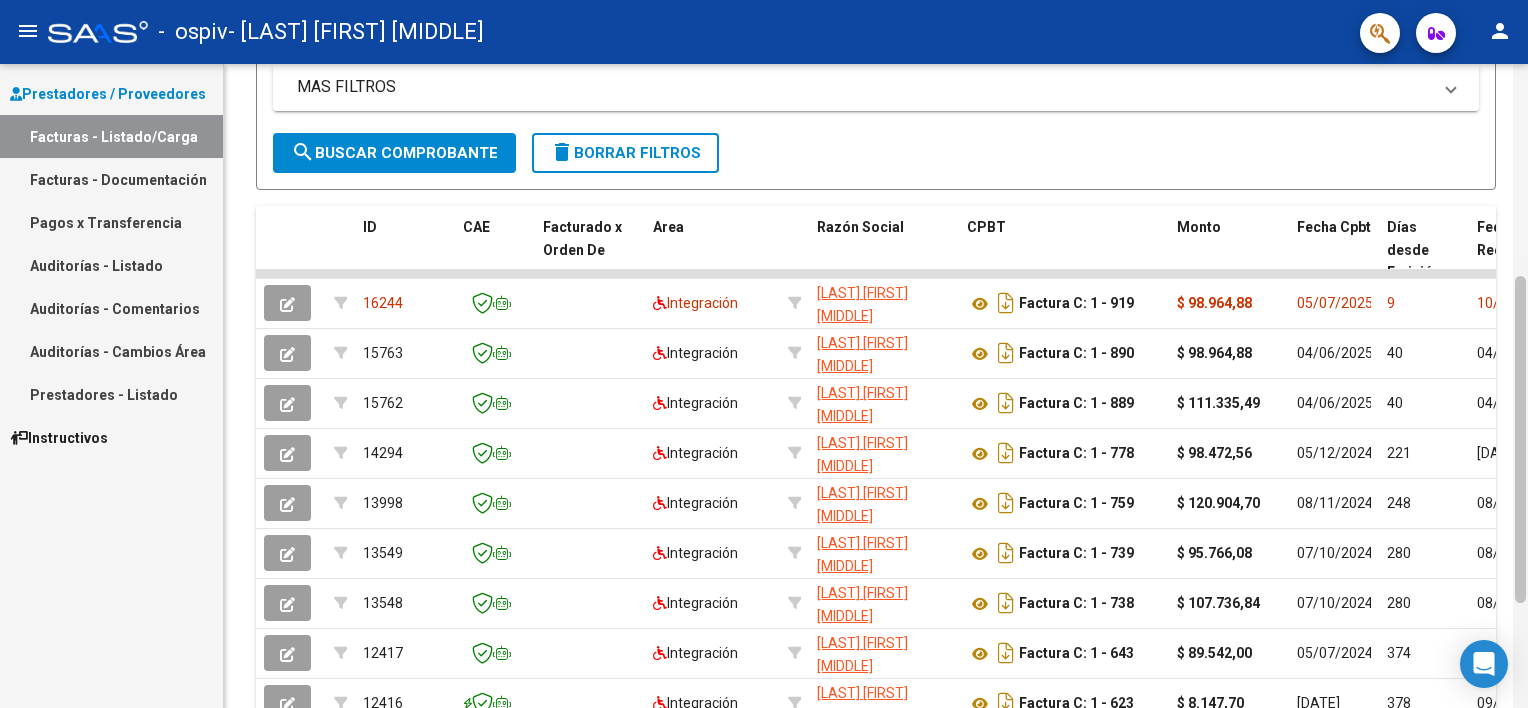 drag, startPoint x: 1522, startPoint y: 275, endPoint x: 1524, endPoint y: 488, distance: 213.00938 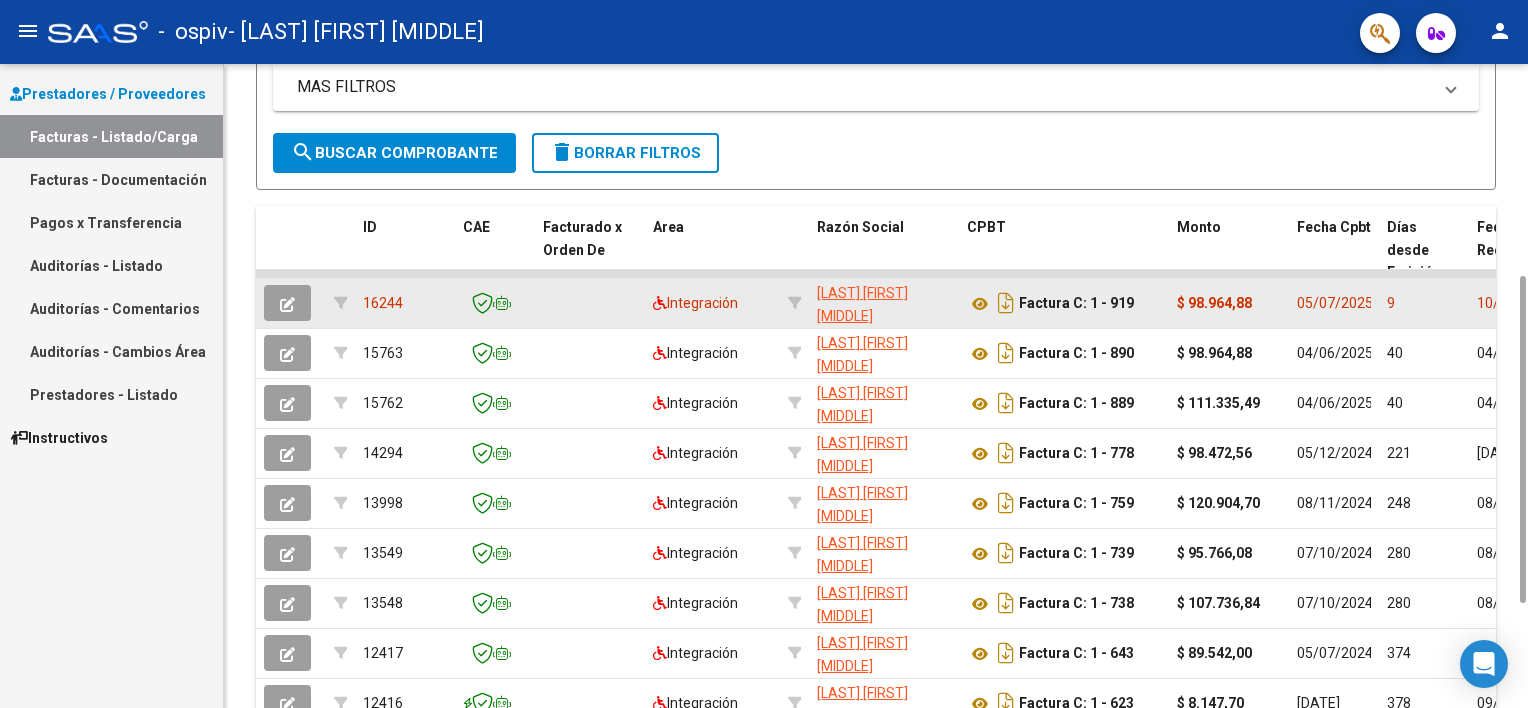 click on "9" 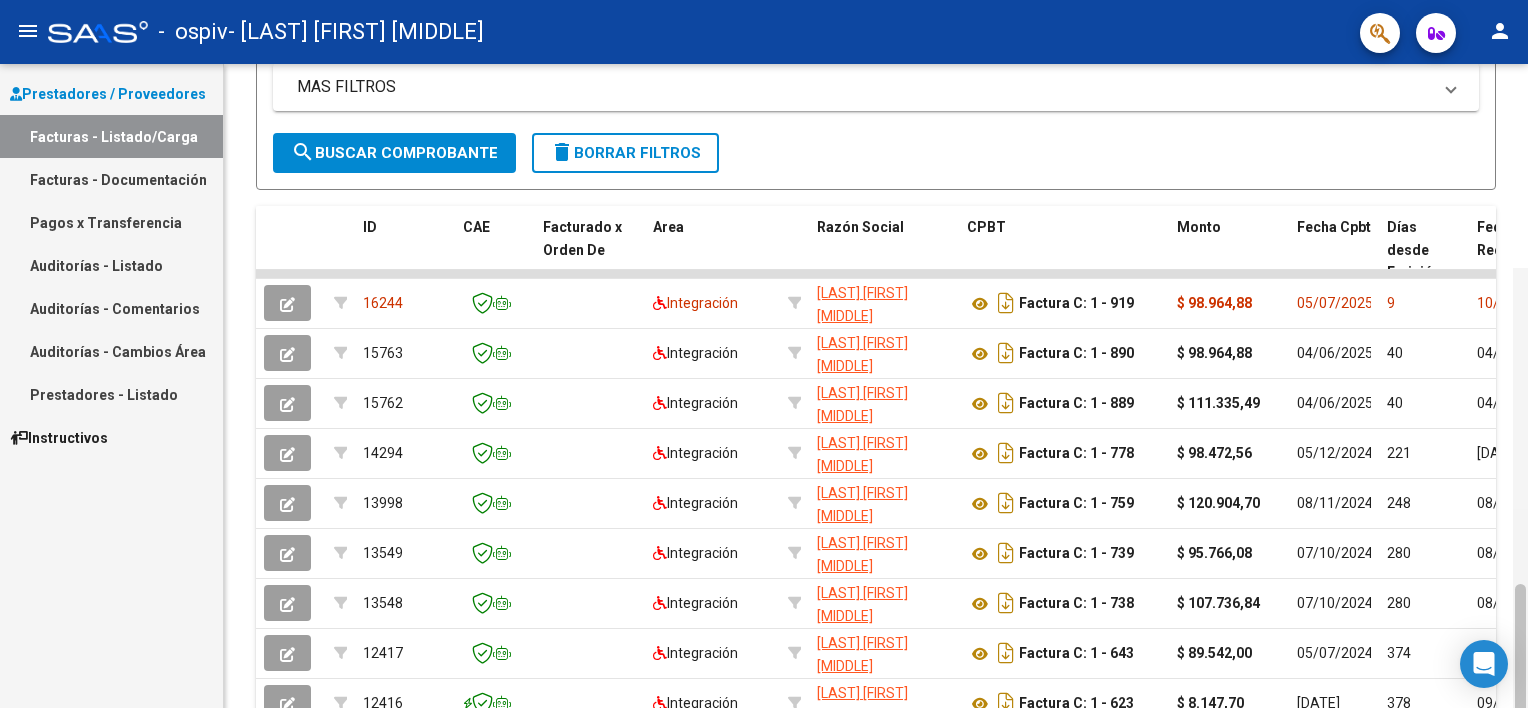 scroll, scrollTop: 622, scrollLeft: 0, axis: vertical 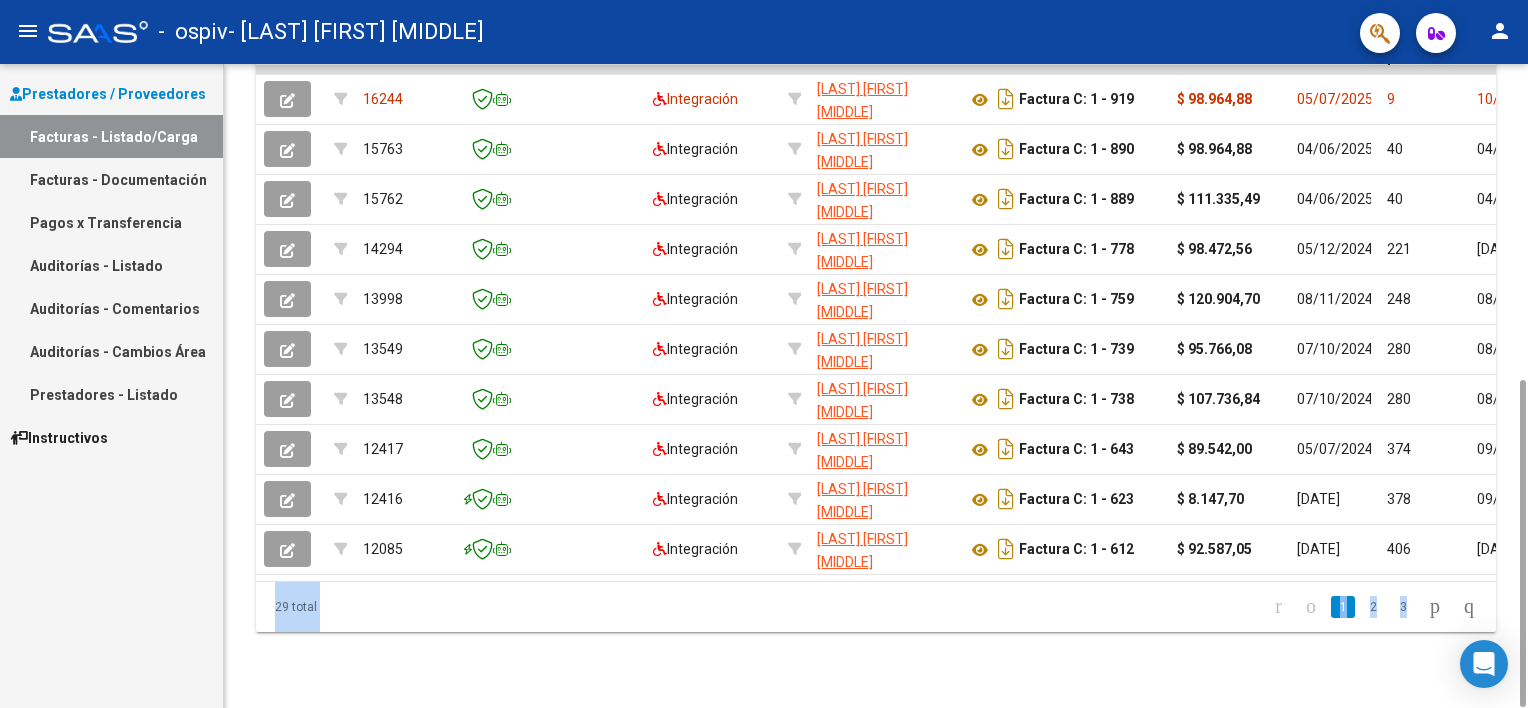 drag, startPoint x: 1527, startPoint y: 293, endPoint x: 1531, endPoint y: 348, distance: 55.145264 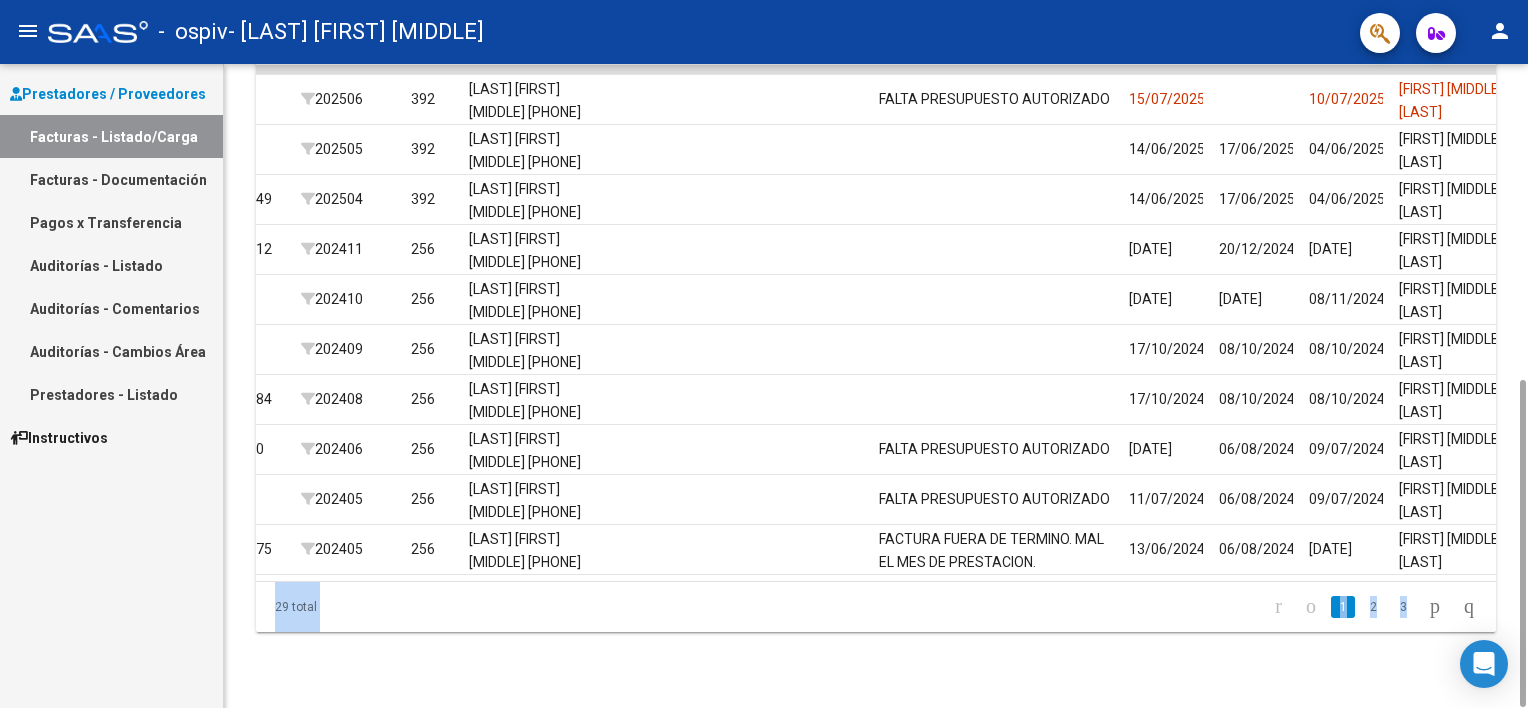 scroll, scrollTop: 0, scrollLeft: 2564, axis: horizontal 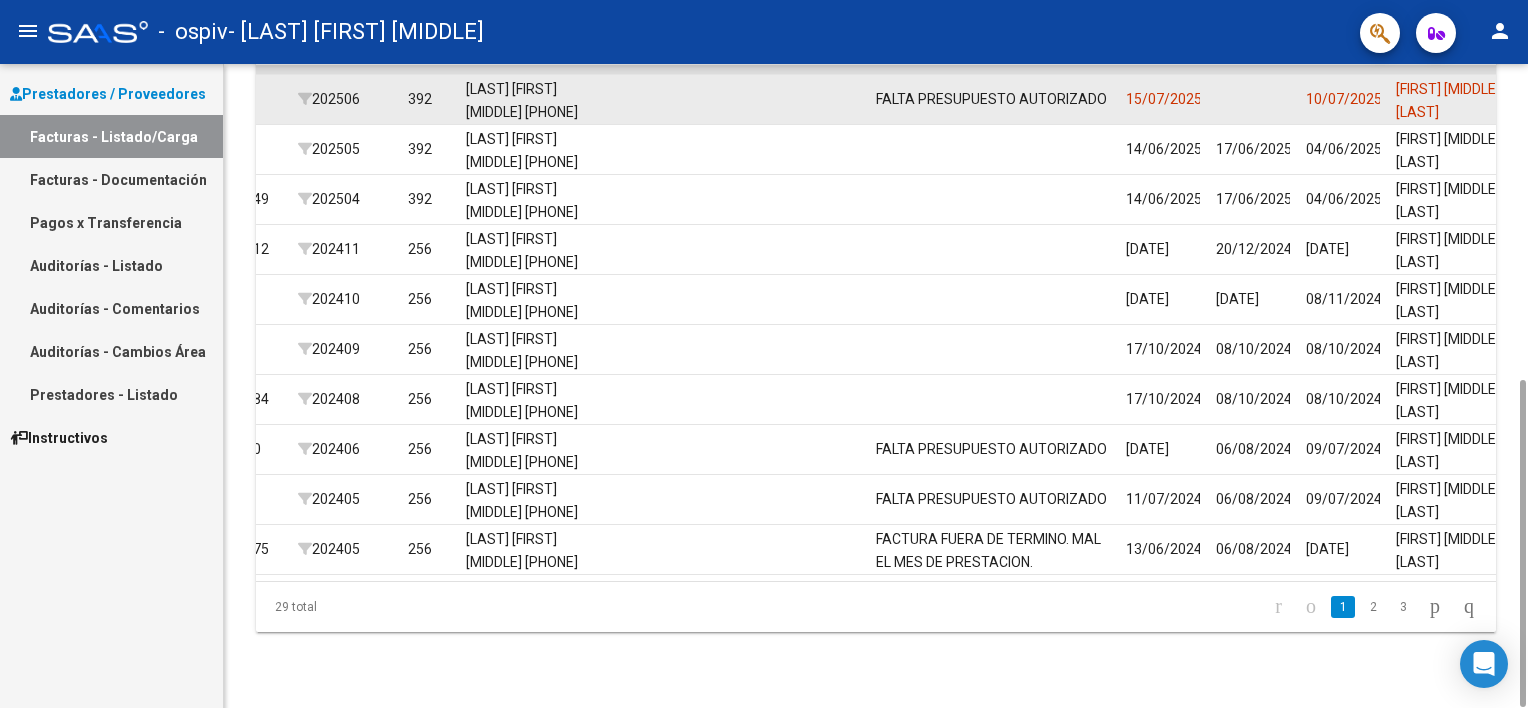 click 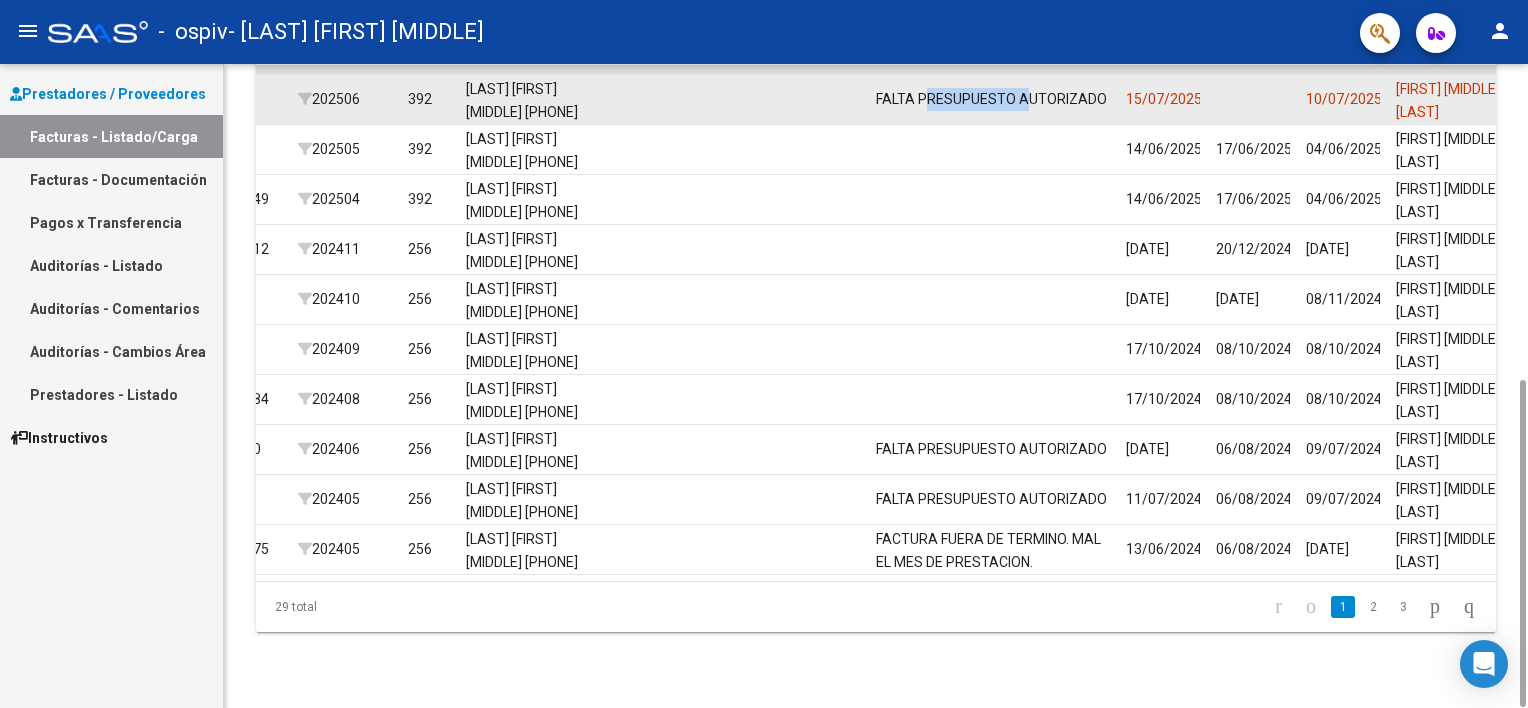 click on "FALTA PRESUPUESTO AUTORIZADO" 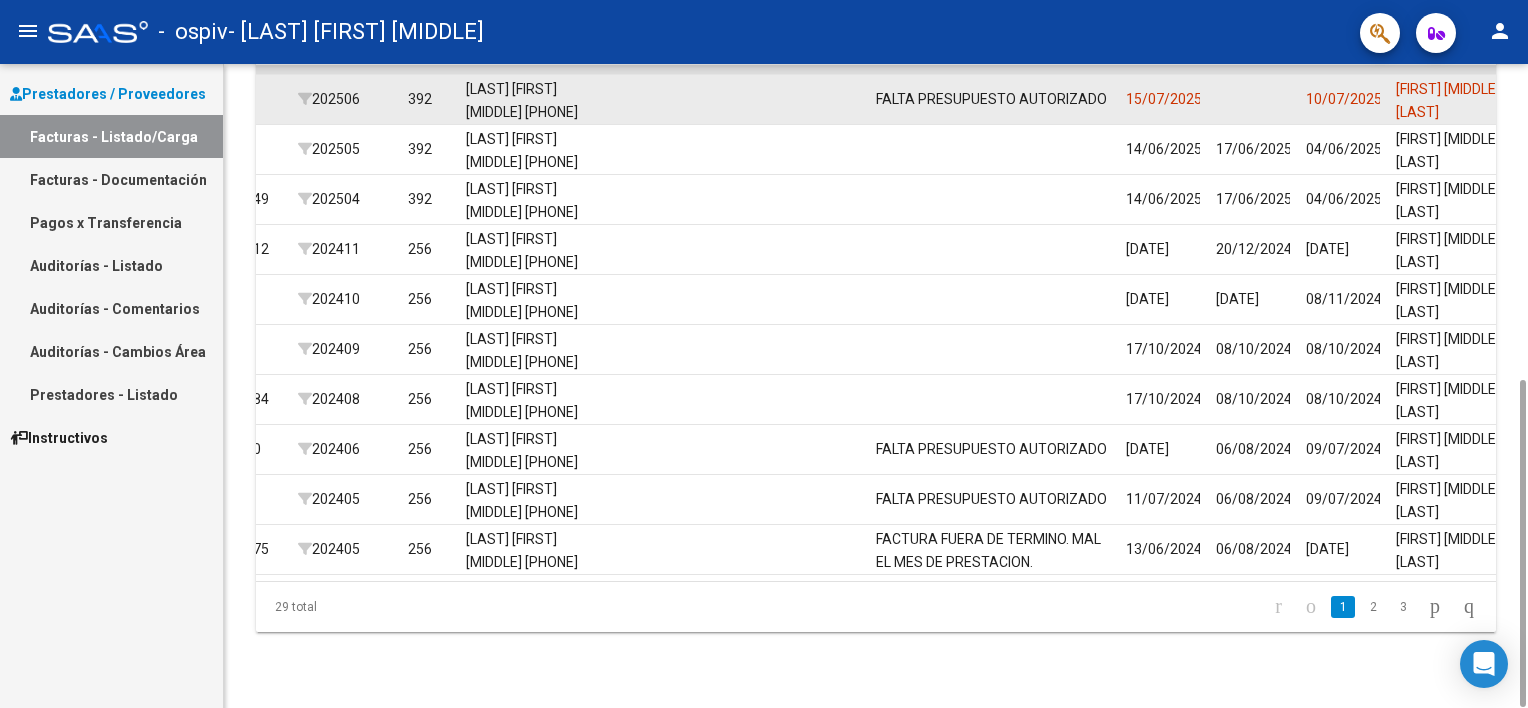drag, startPoint x: 974, startPoint y: 79, endPoint x: 1192, endPoint y: 88, distance: 218.1857 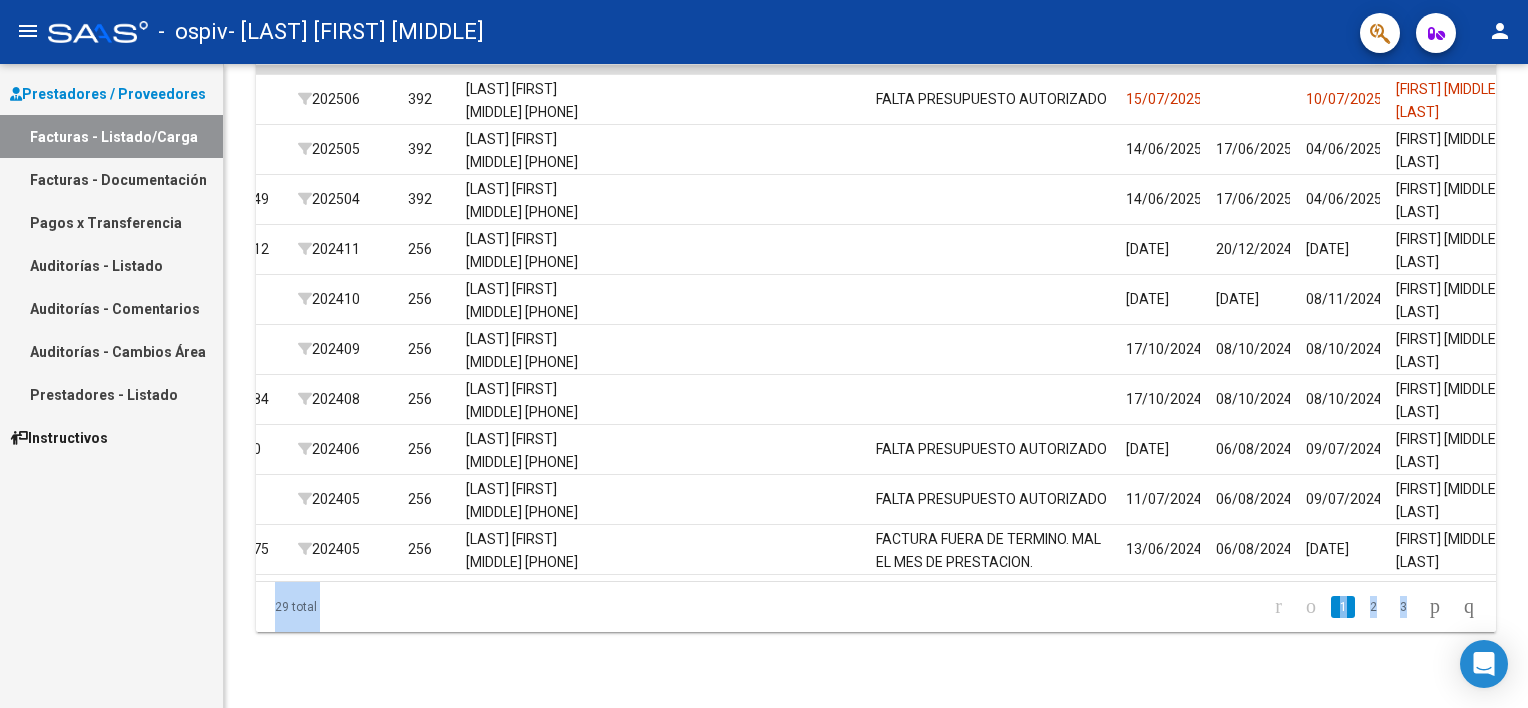 drag, startPoint x: 1527, startPoint y: 429, endPoint x: 1531, endPoint y: 355, distance: 74.10803 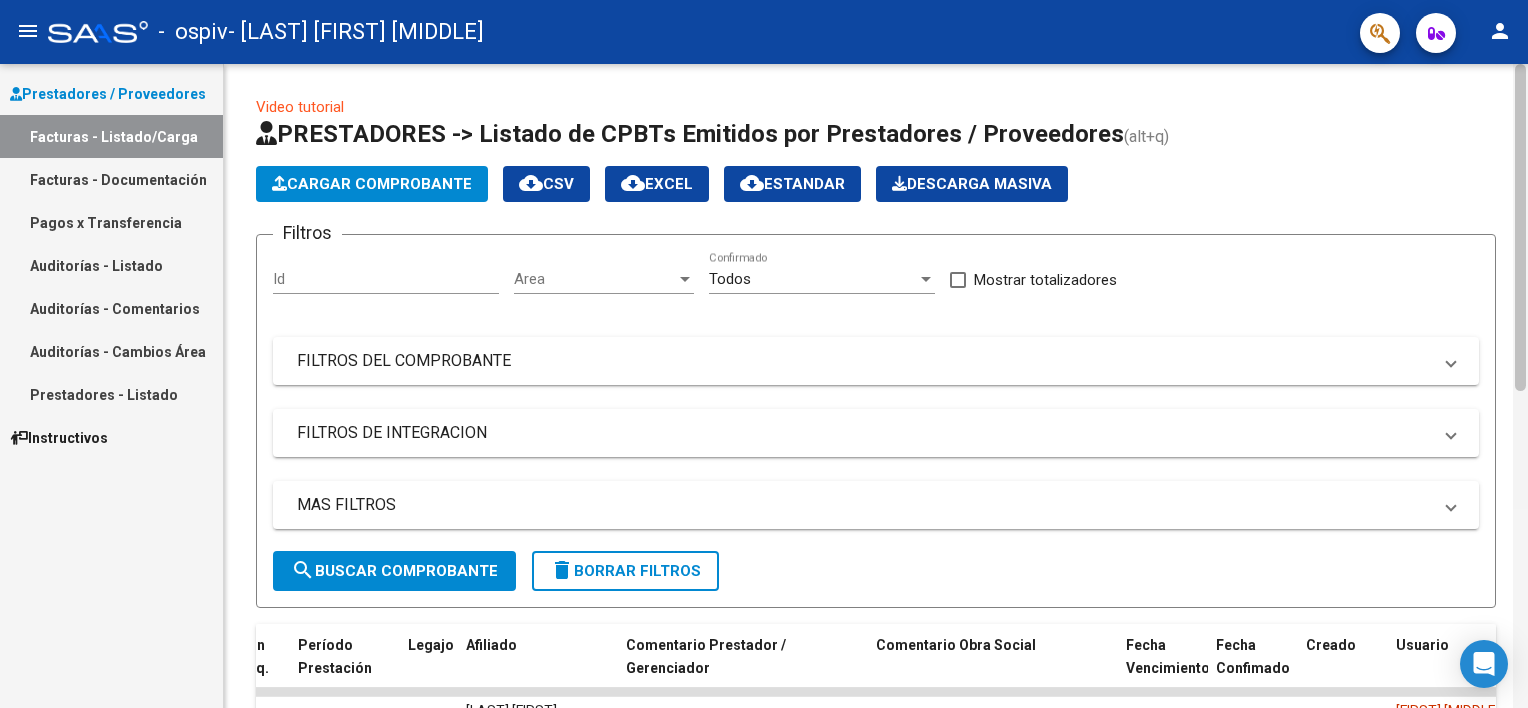 scroll, scrollTop: 622, scrollLeft: 0, axis: vertical 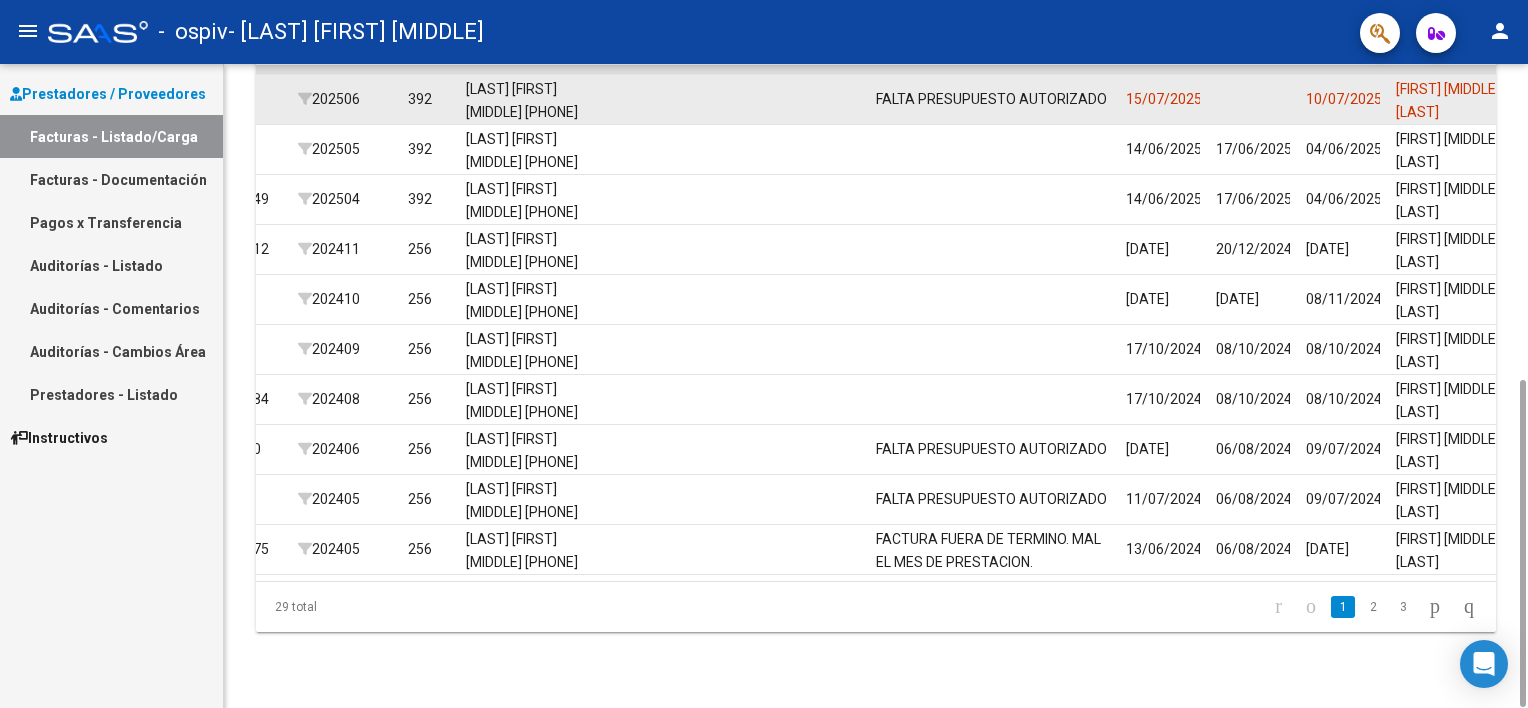 click 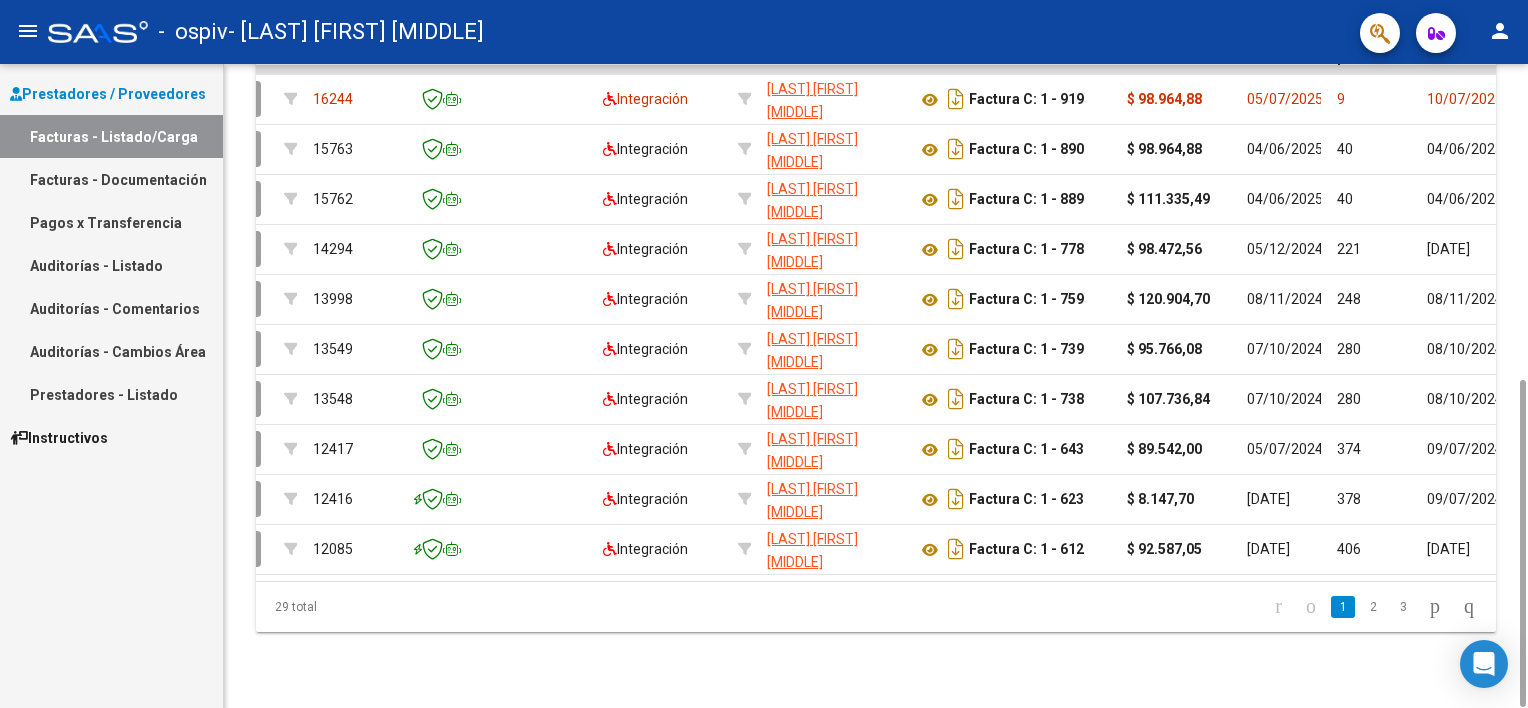 scroll, scrollTop: 0, scrollLeft: 16, axis: horizontal 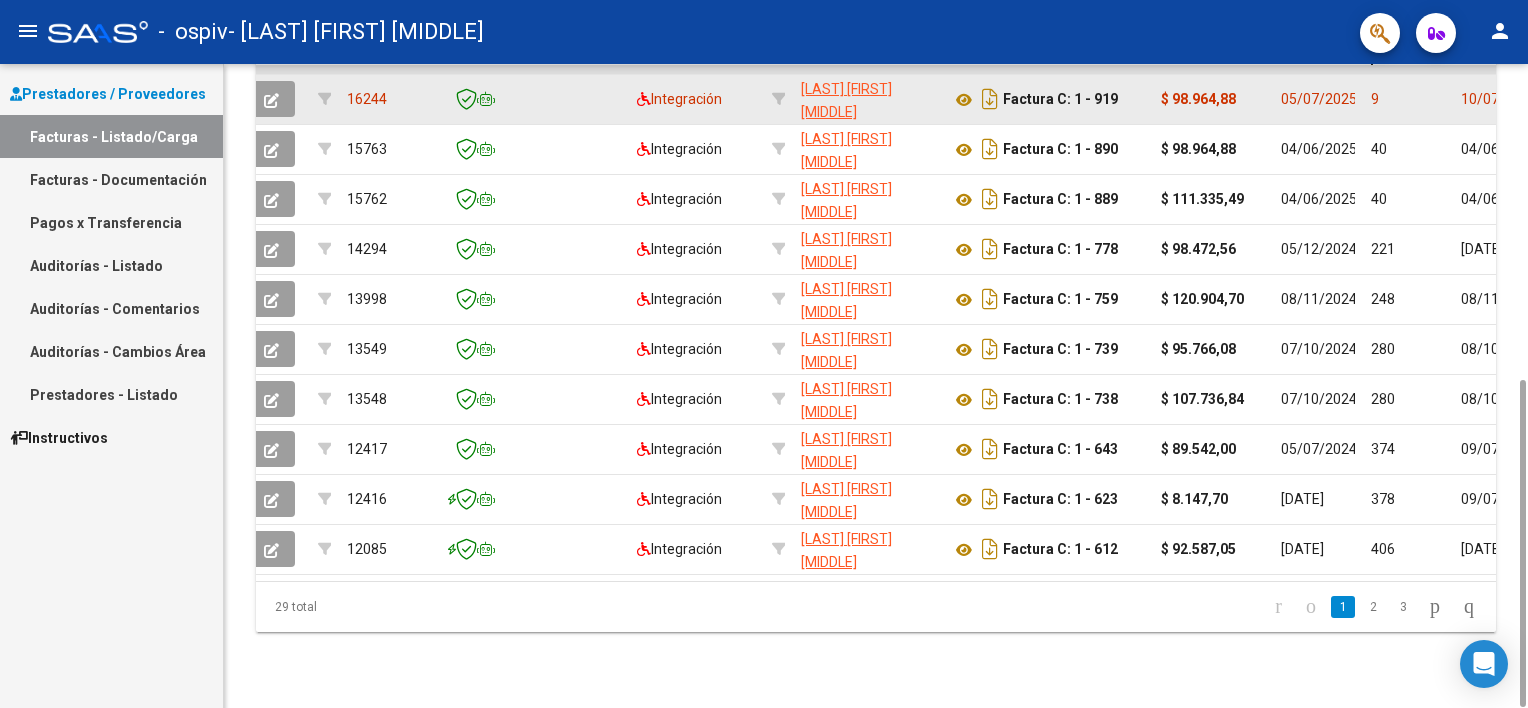click 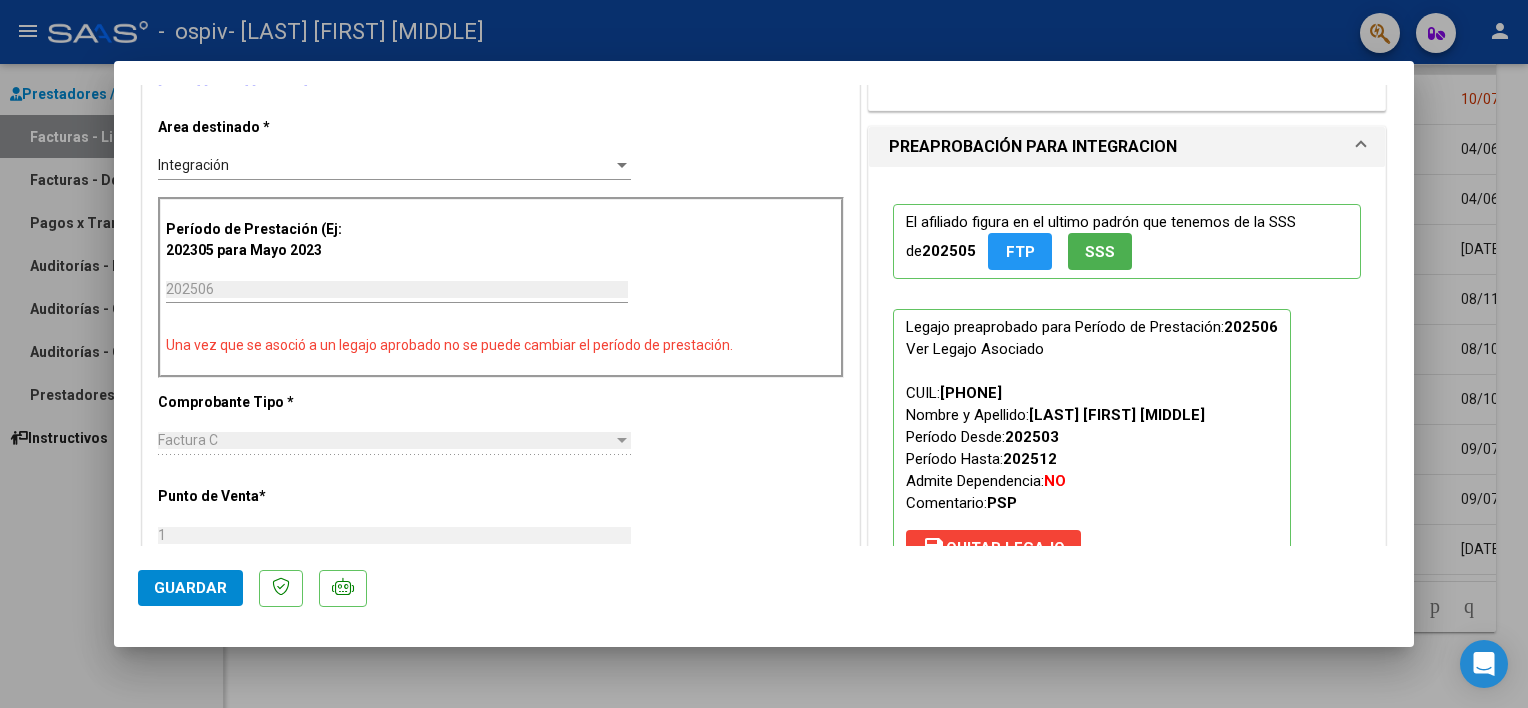 scroll, scrollTop: 390, scrollLeft: 0, axis: vertical 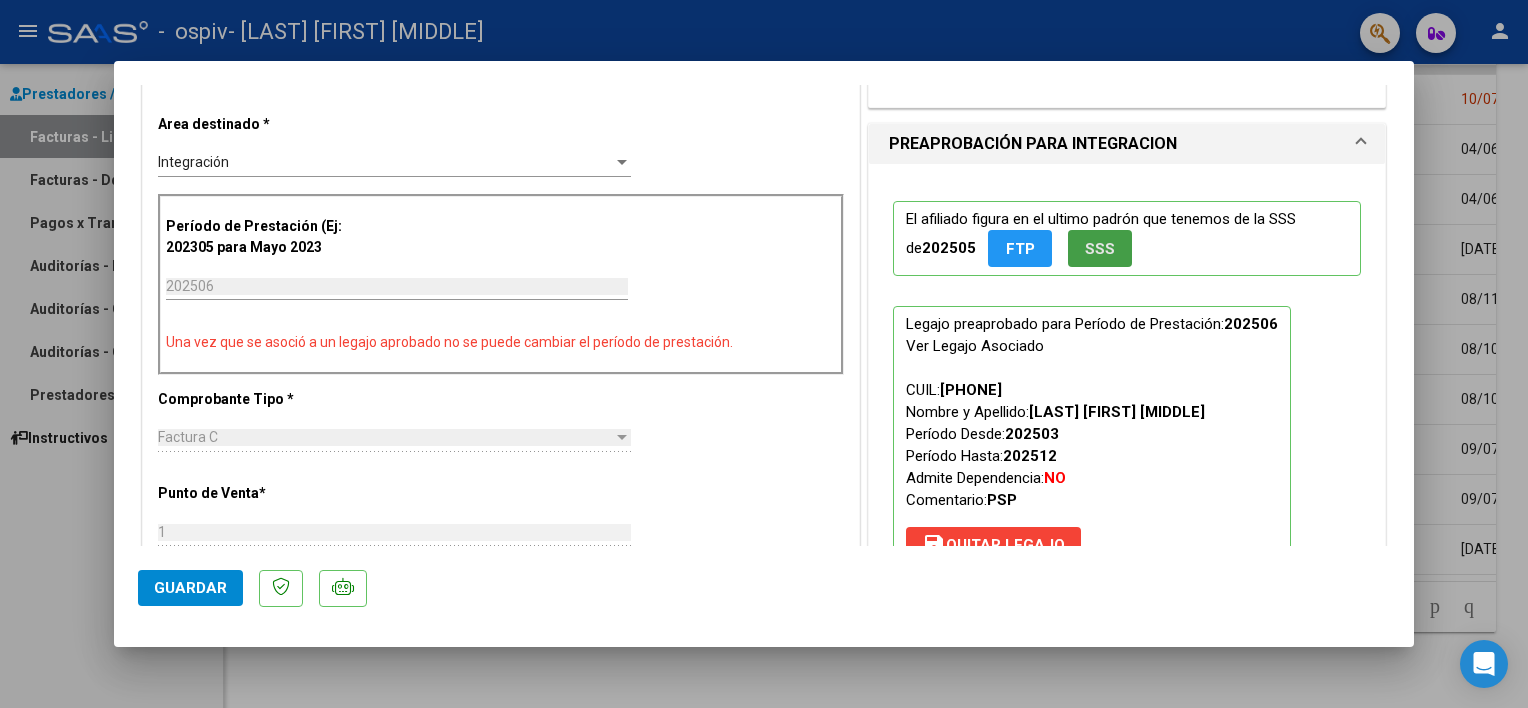 click on "SSS" 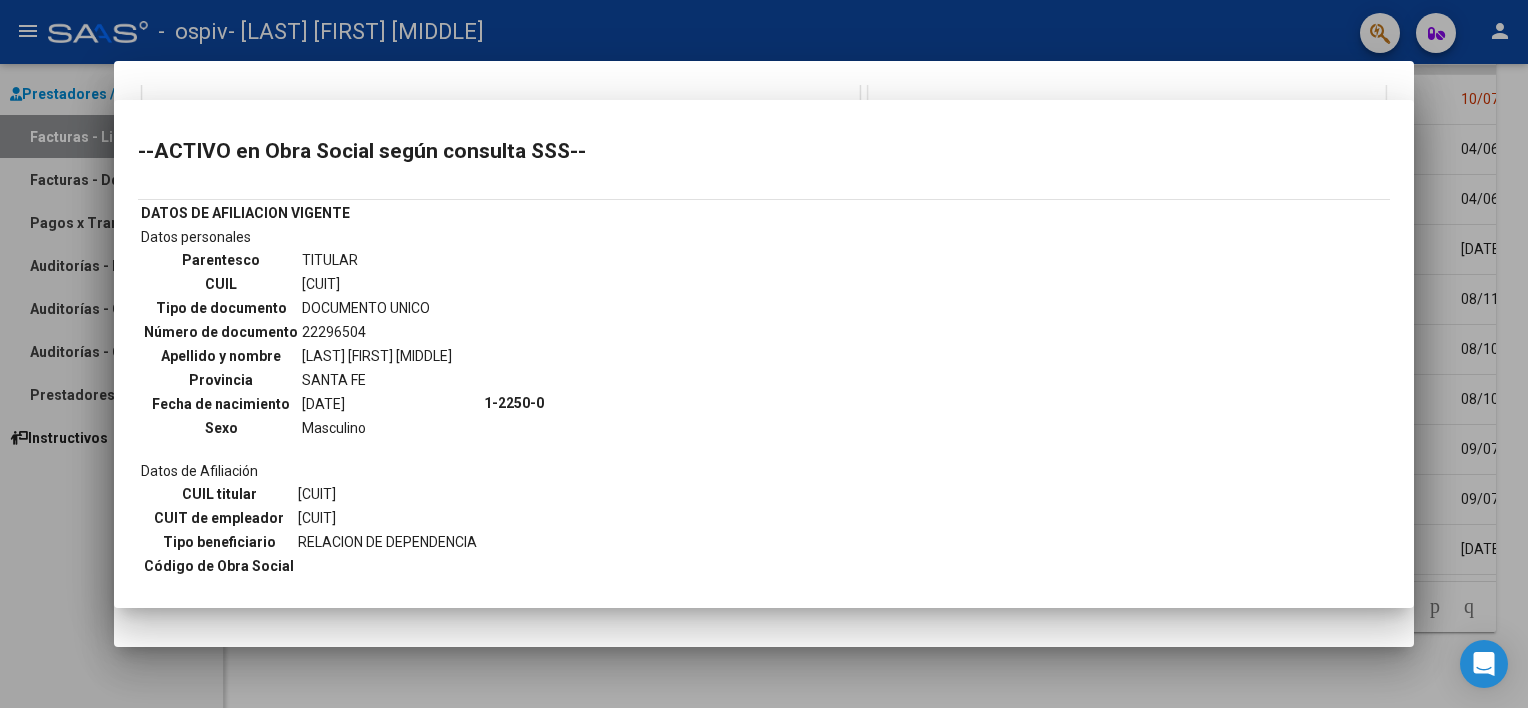 type 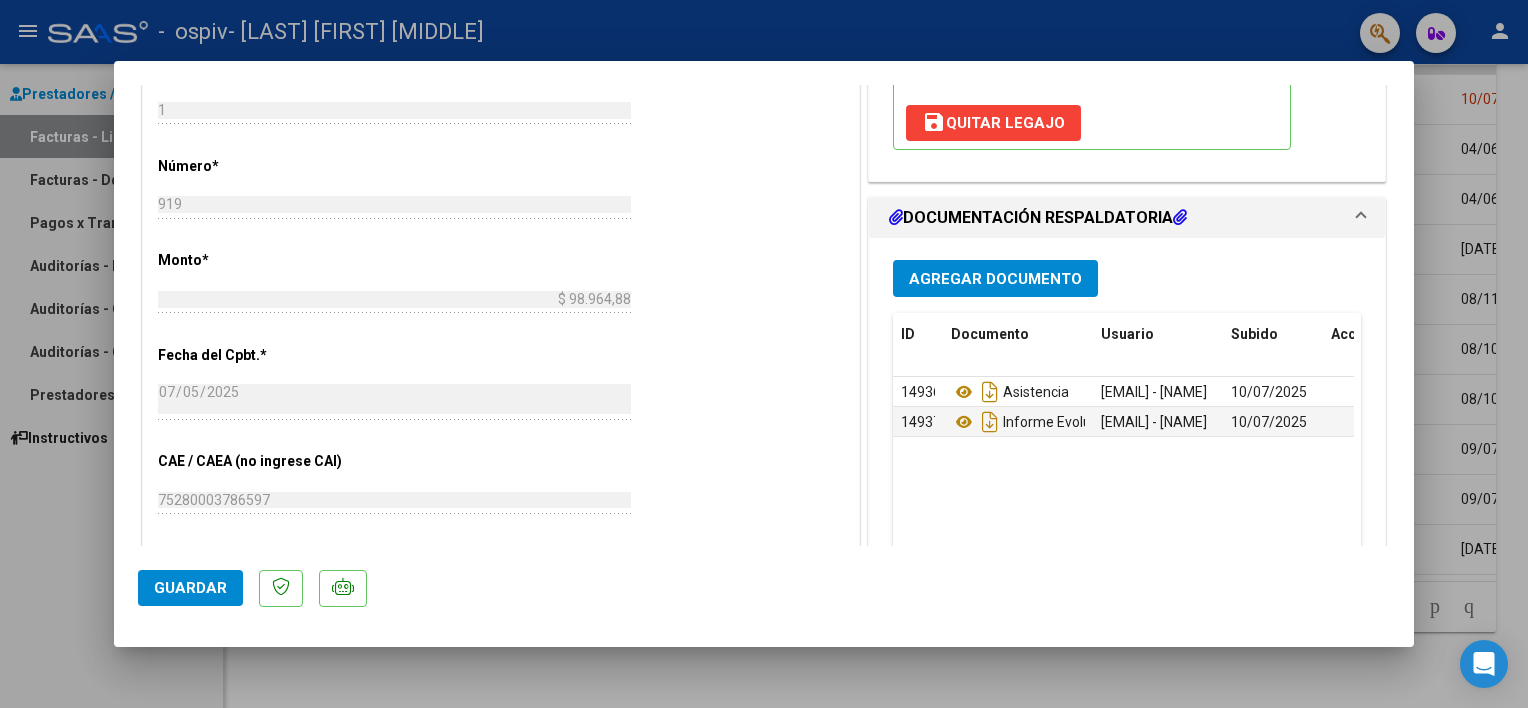 scroll, scrollTop: 817, scrollLeft: 0, axis: vertical 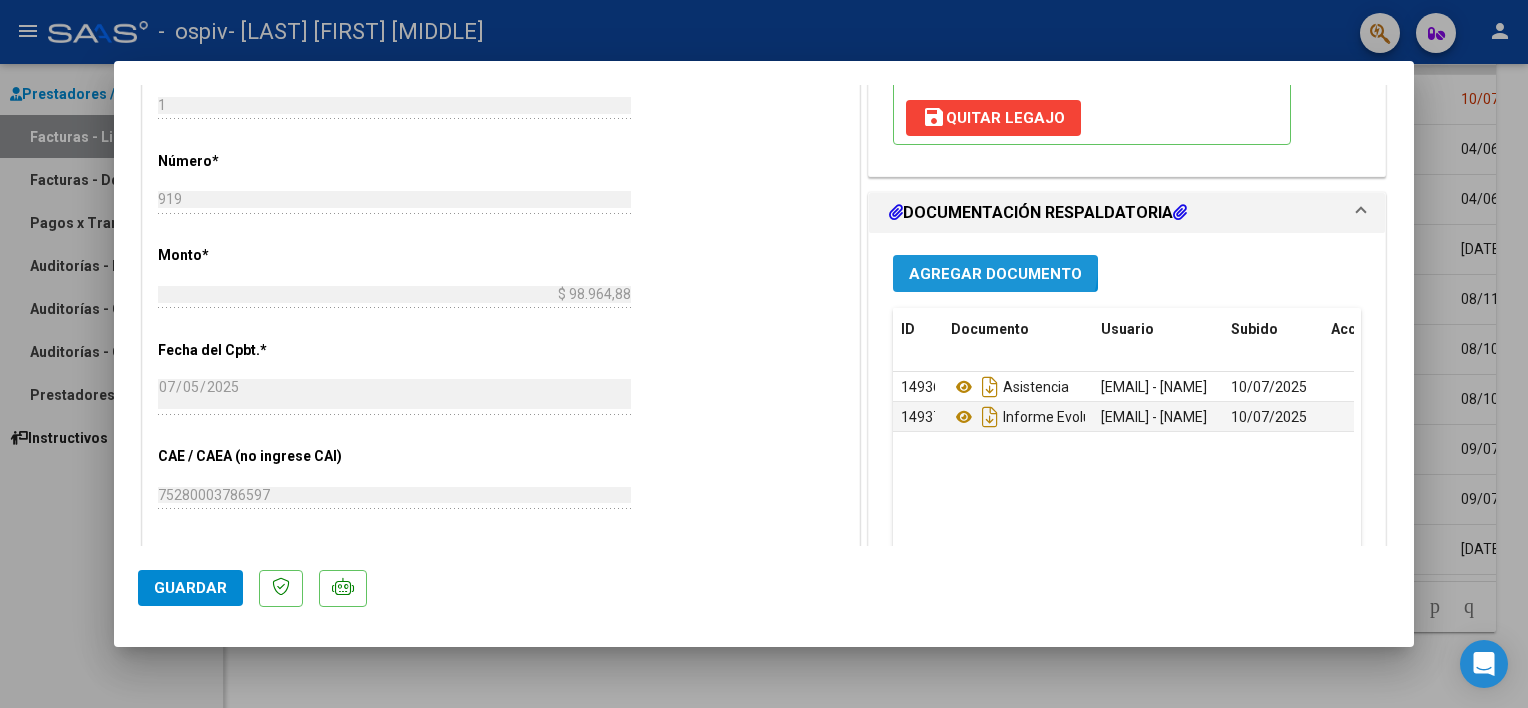 click on "Agregar Documento" at bounding box center (995, 274) 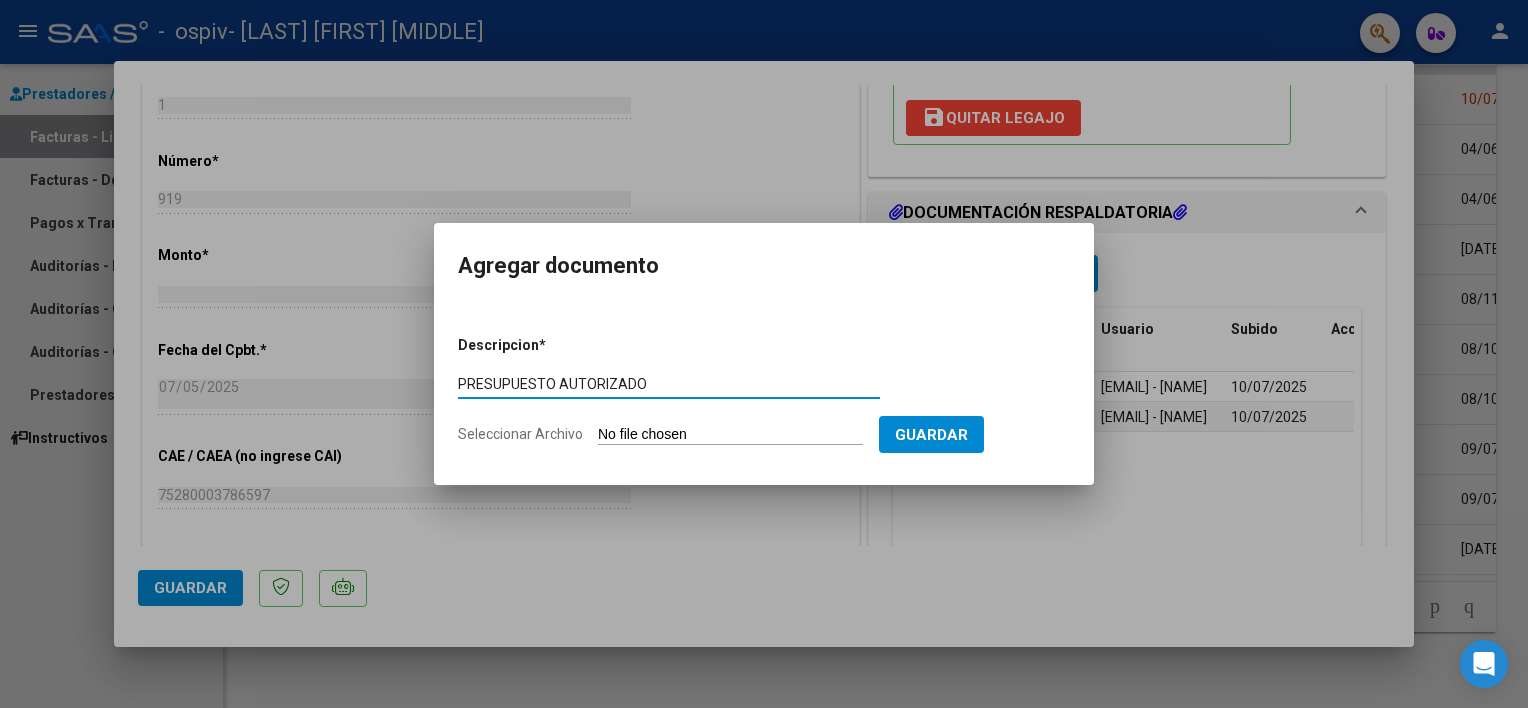 type on "PRESUPUESTO AUTORIZADO" 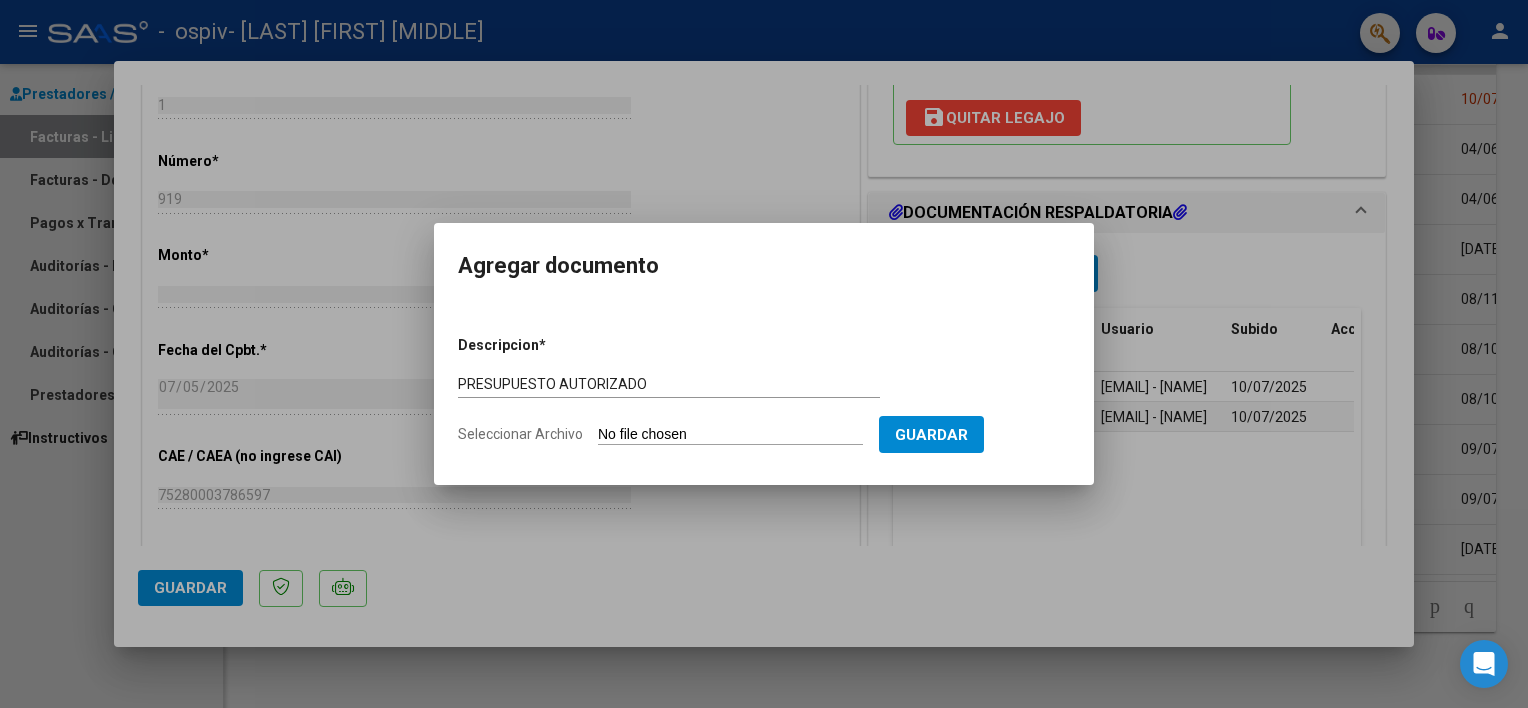 click on "Seleccionar Archivo" at bounding box center [730, 435] 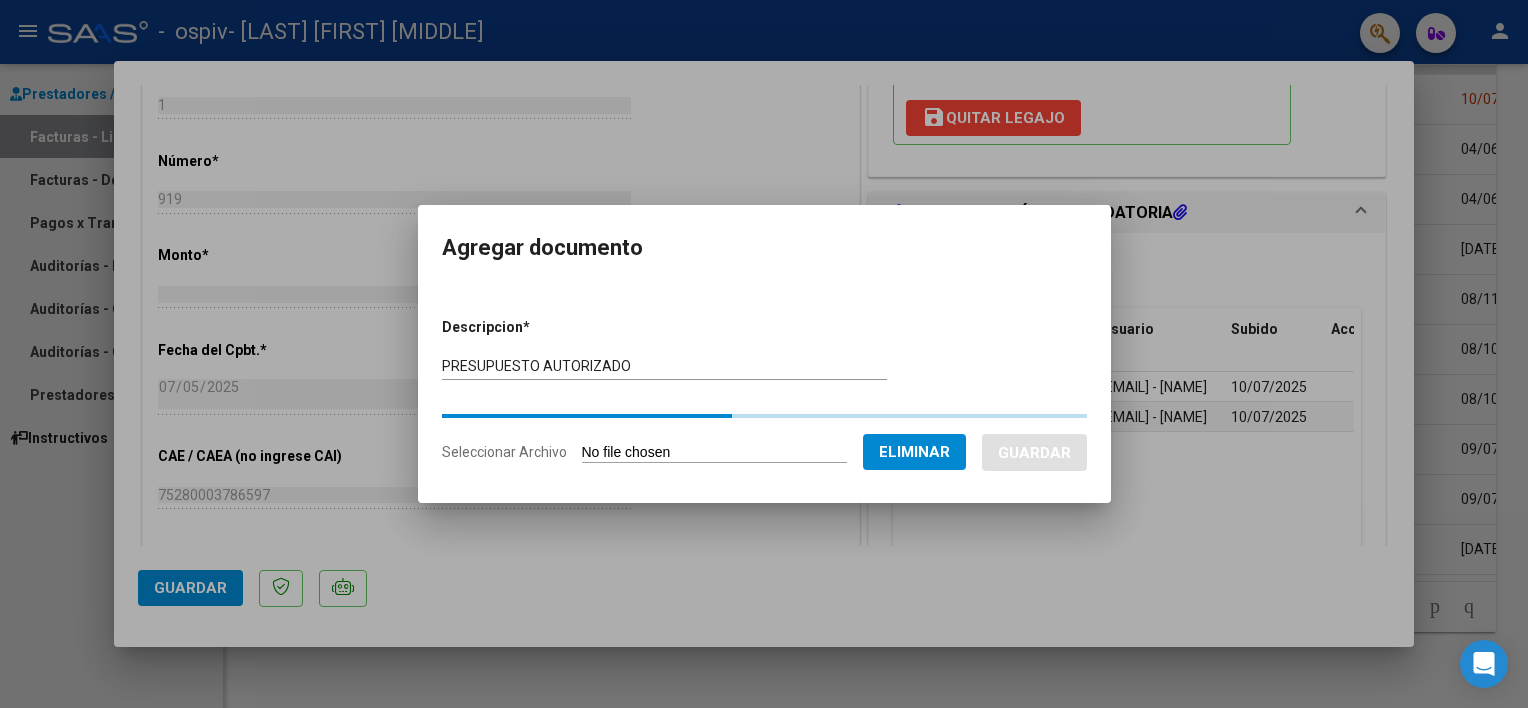 click at bounding box center [764, 354] 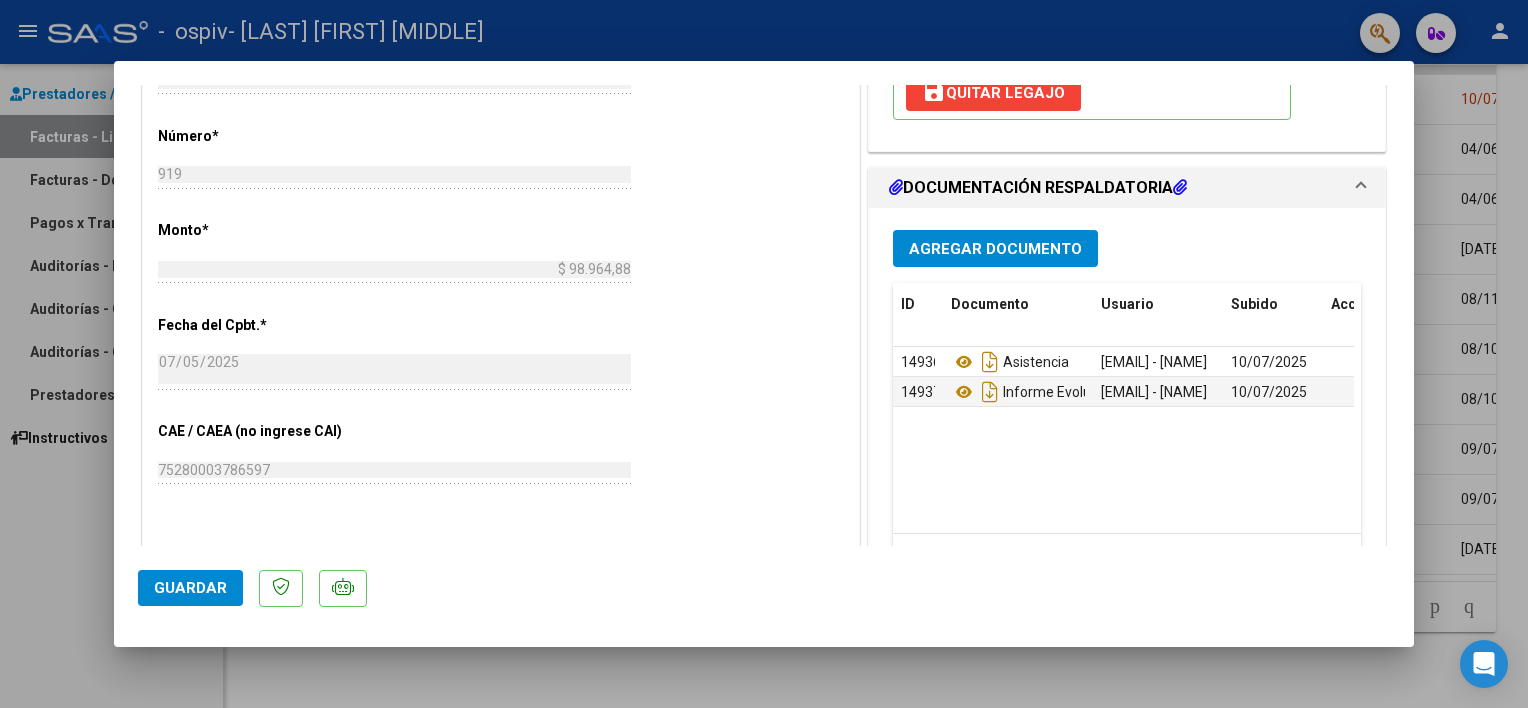 scroll, scrollTop: 845, scrollLeft: 0, axis: vertical 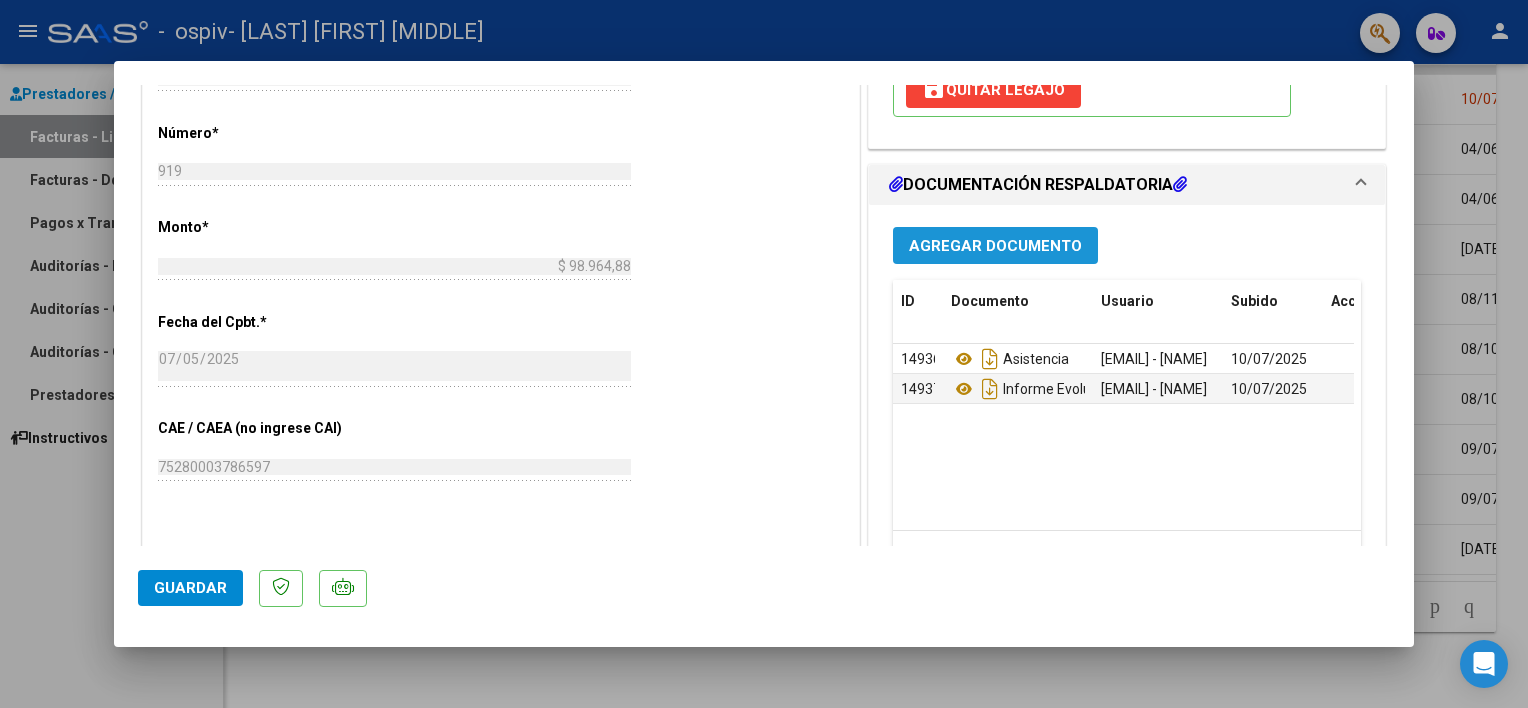 click on "Agregar Documento" at bounding box center [995, 246] 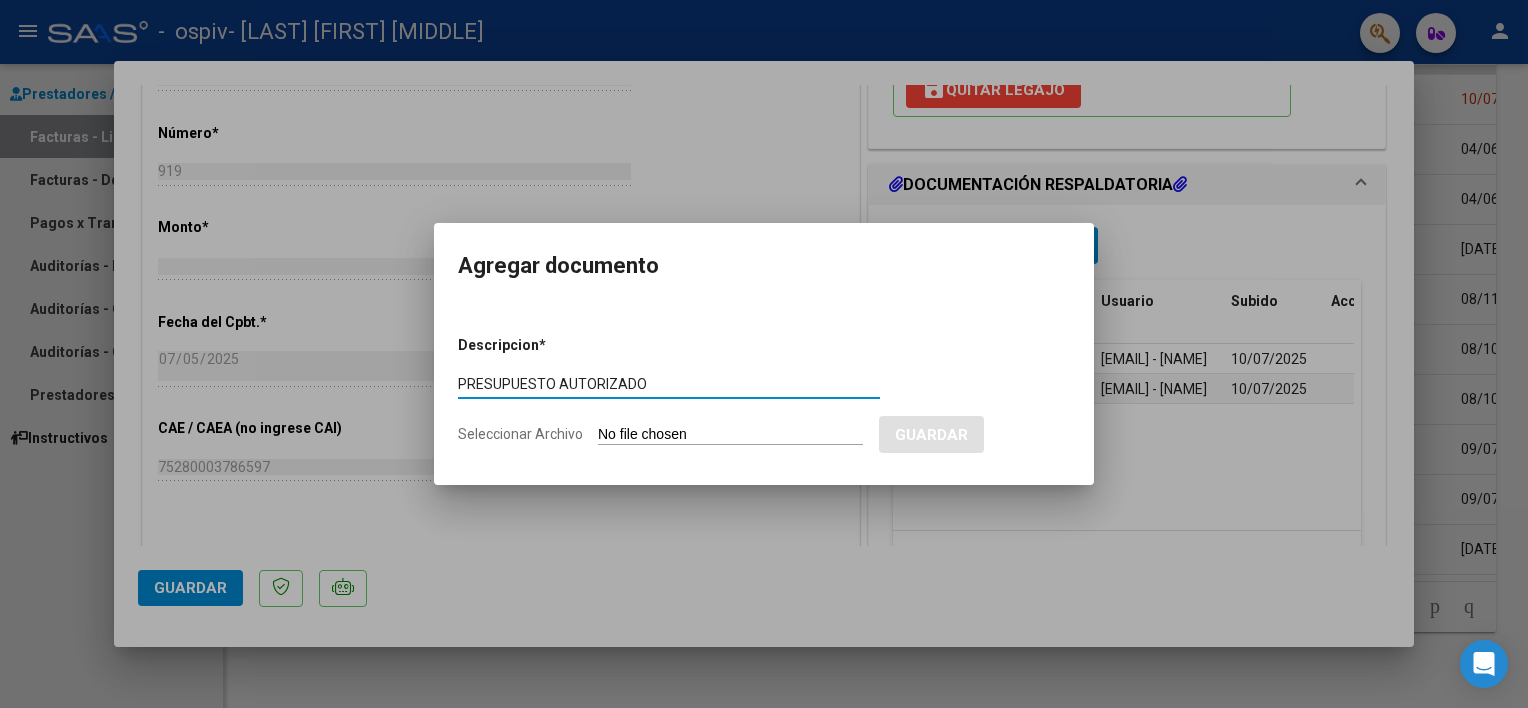 type on "PRESUPUESTO AUTORIZADO" 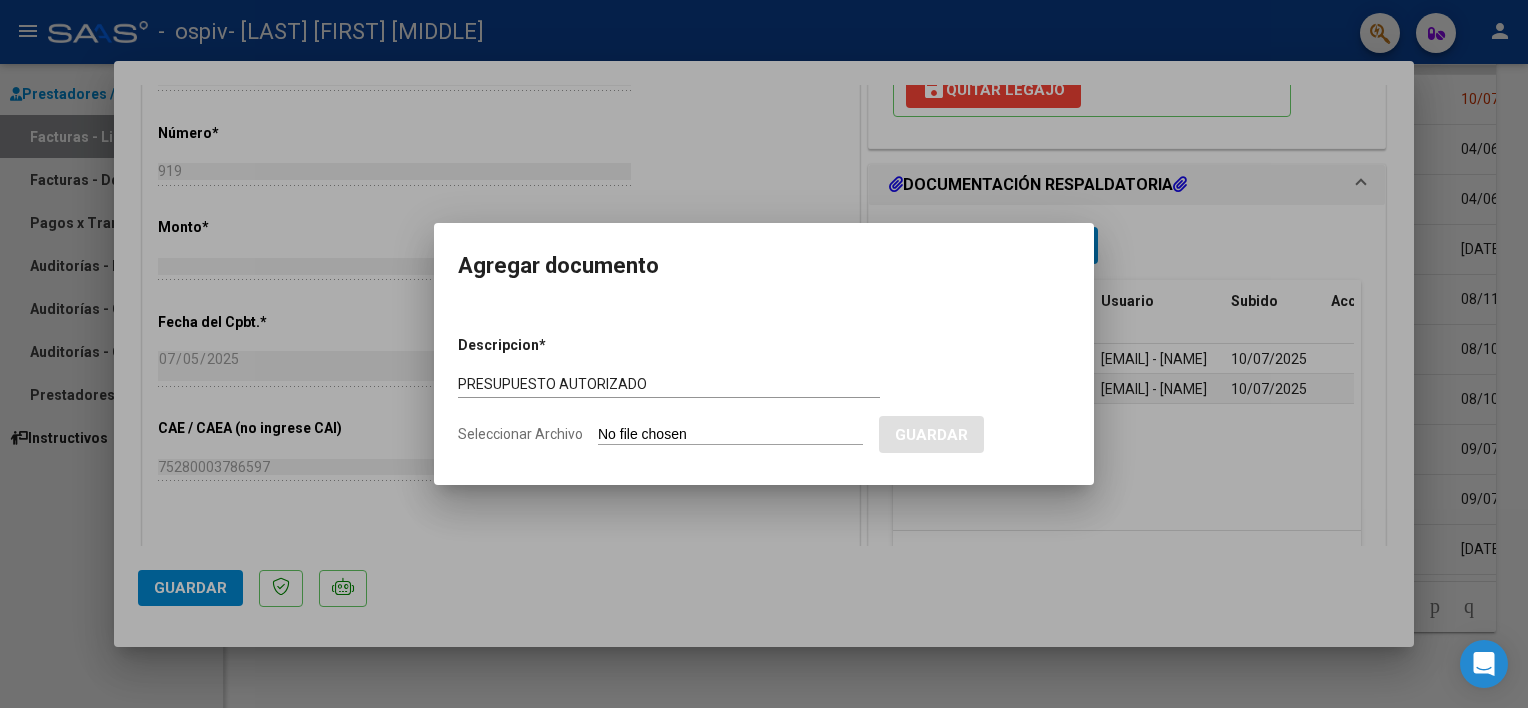 click on "Descripcion  *   PRESUPUESTO AUTORIZADO Escriba aquí una descripcion  Seleccionar Archivo Guardar" at bounding box center (764, 390) 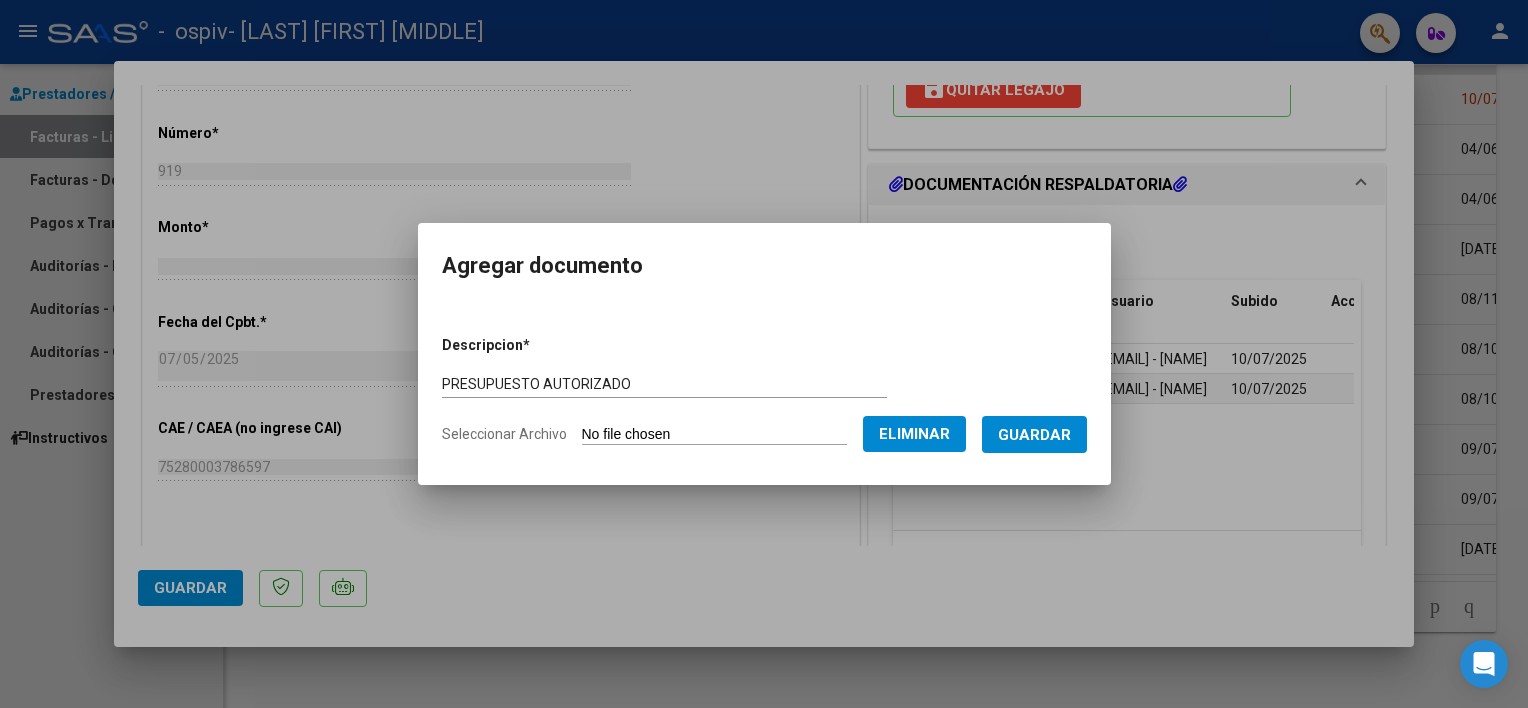 click on "Descripcion  *   PRESUPUESTO AUTORIZADO Escriba aquí una descripcion  Seleccionar Archivo Eliminar Guardar" at bounding box center (764, 390) 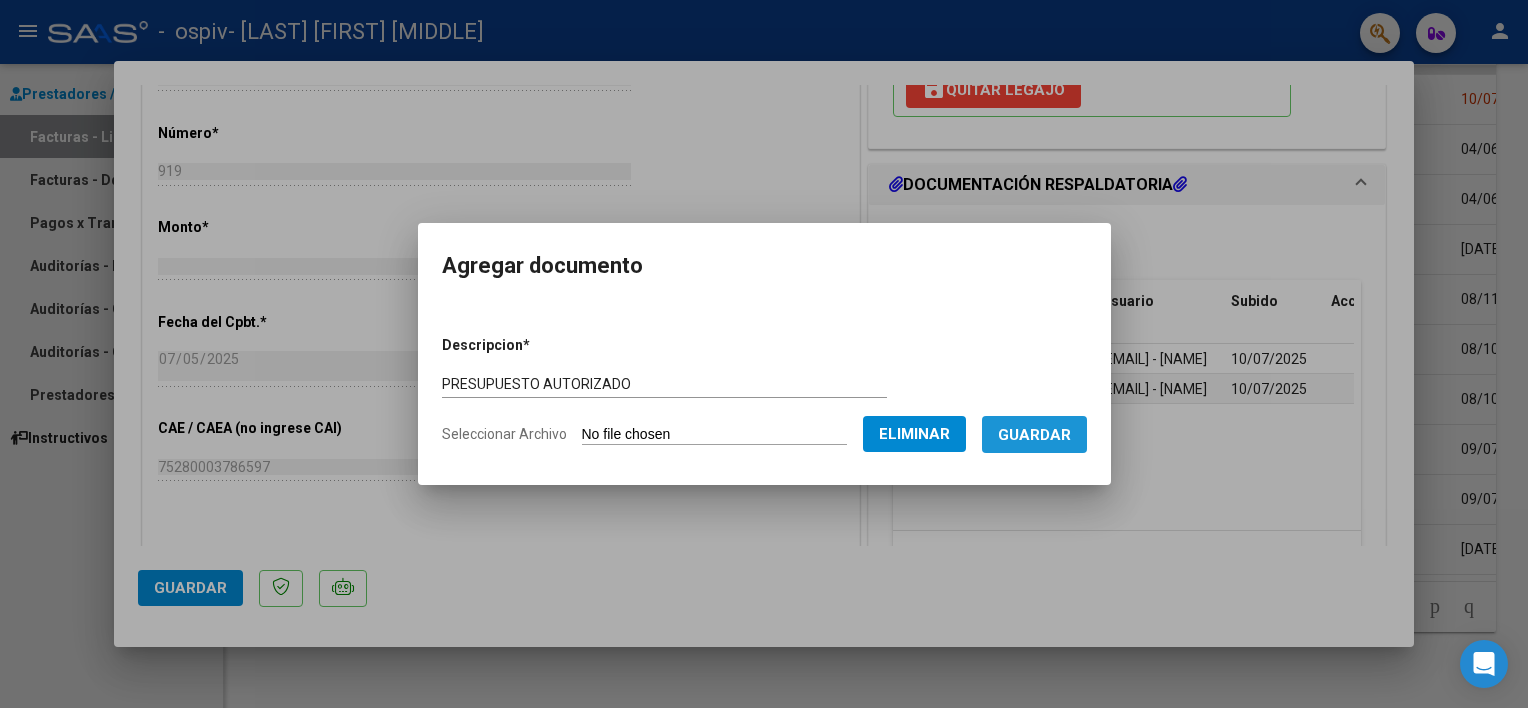 click on "Guardar" at bounding box center [1034, 435] 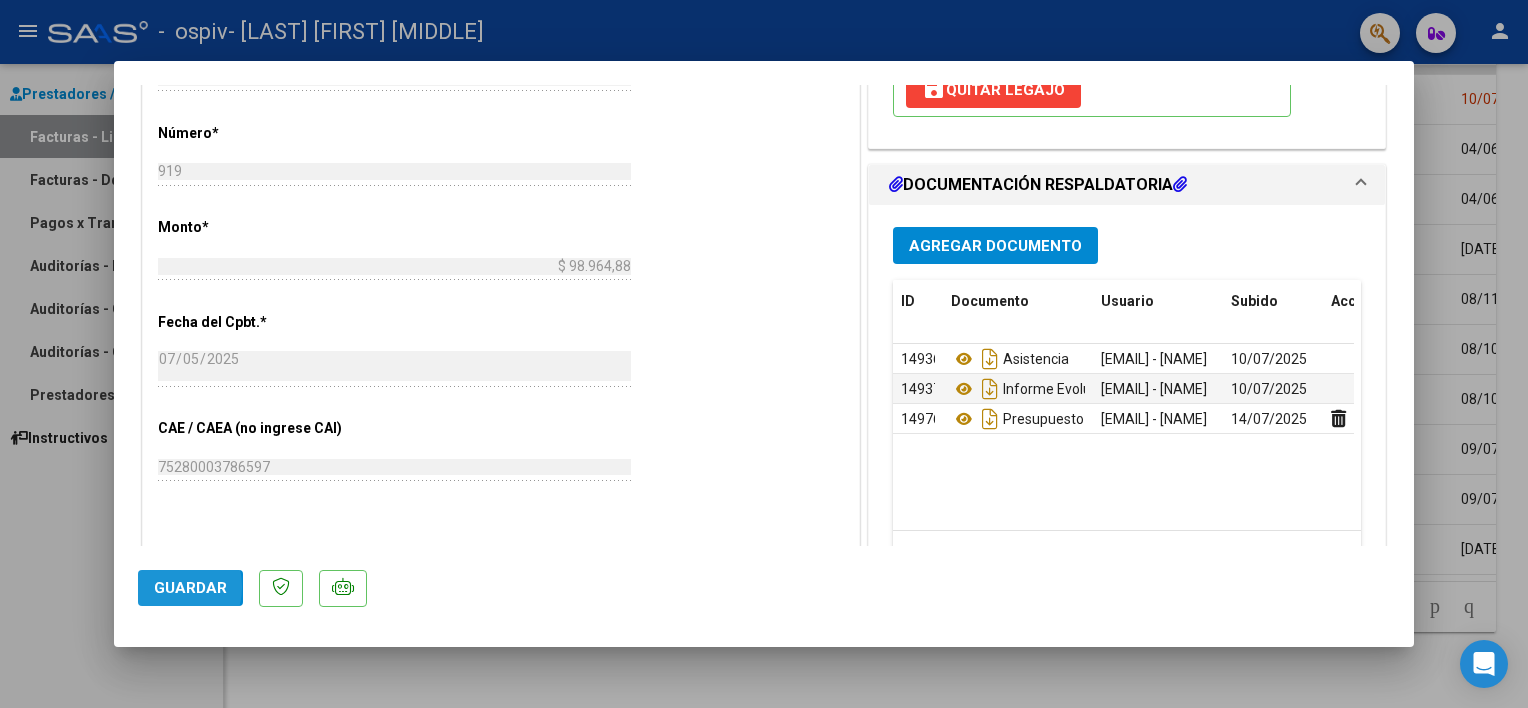 click on "Guardar" 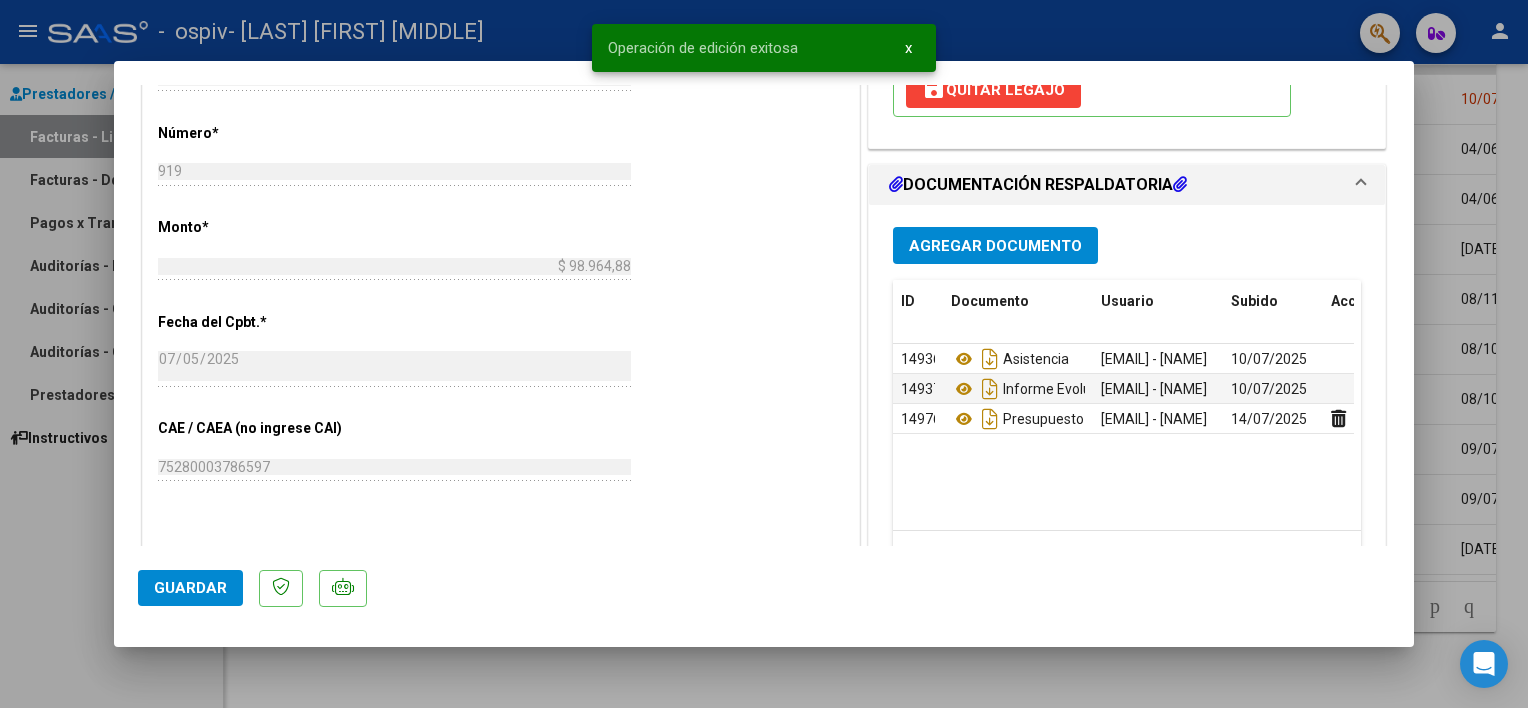 type 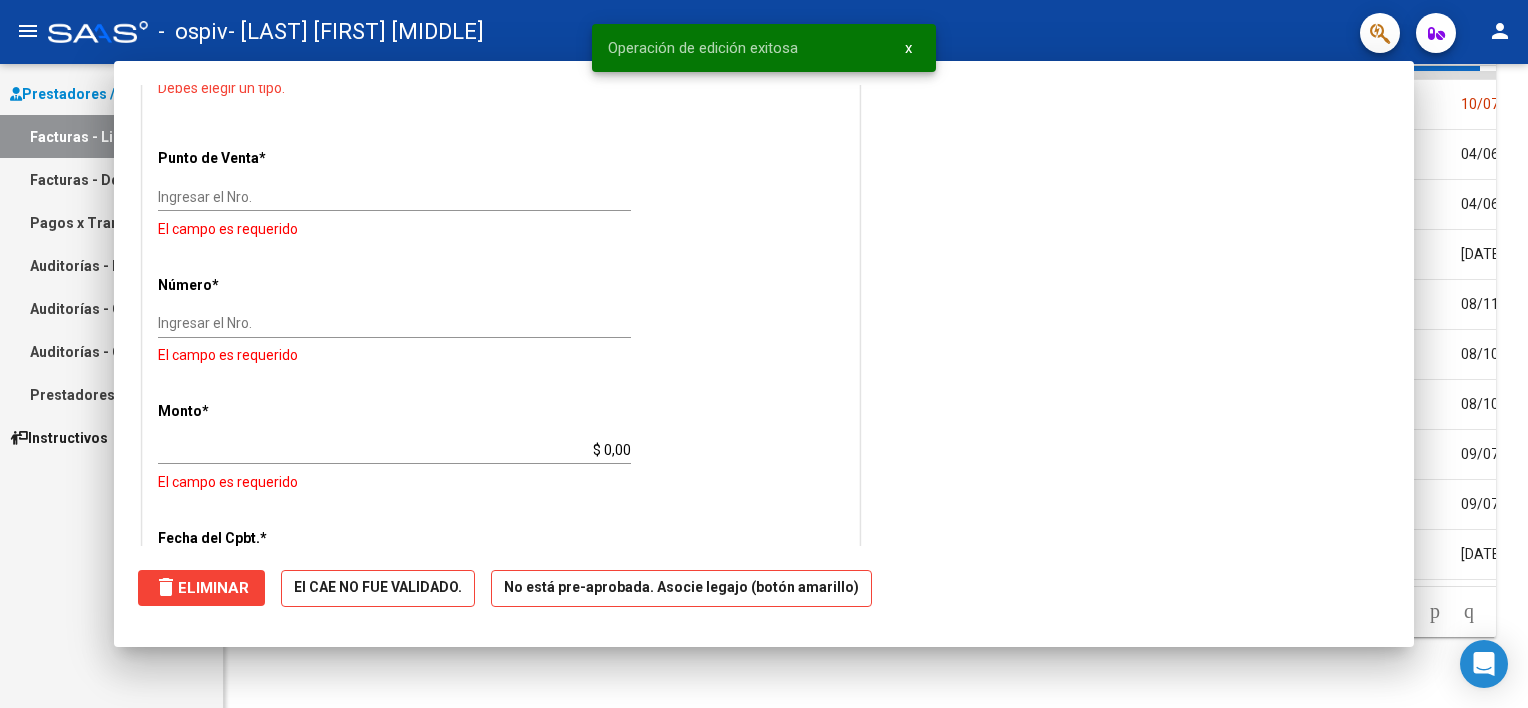 scroll, scrollTop: 0, scrollLeft: 0, axis: both 